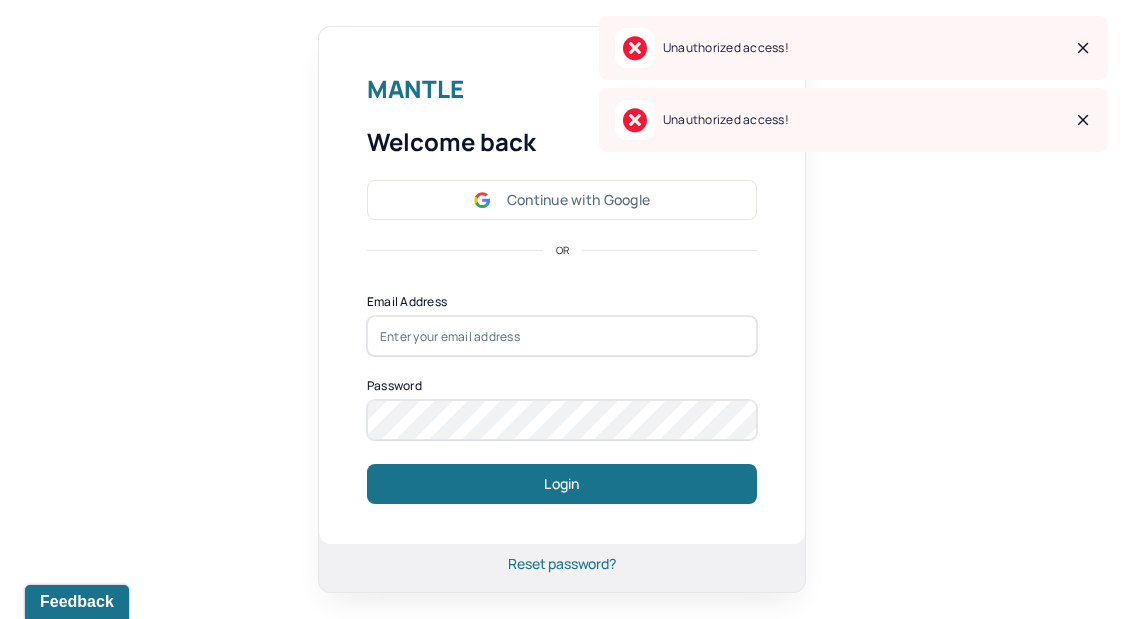 scroll, scrollTop: 0, scrollLeft: 0, axis: both 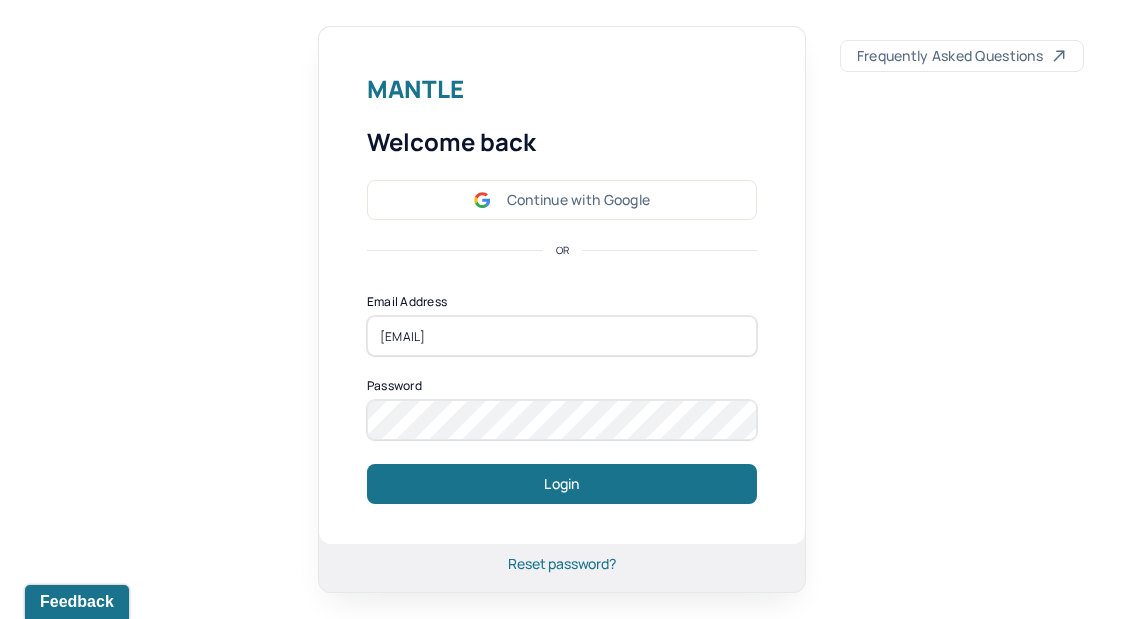 click on "Mantle Welcome back    Continue with Google   OR Email Address [EMAIL] Password   Login" at bounding box center (562, 286) 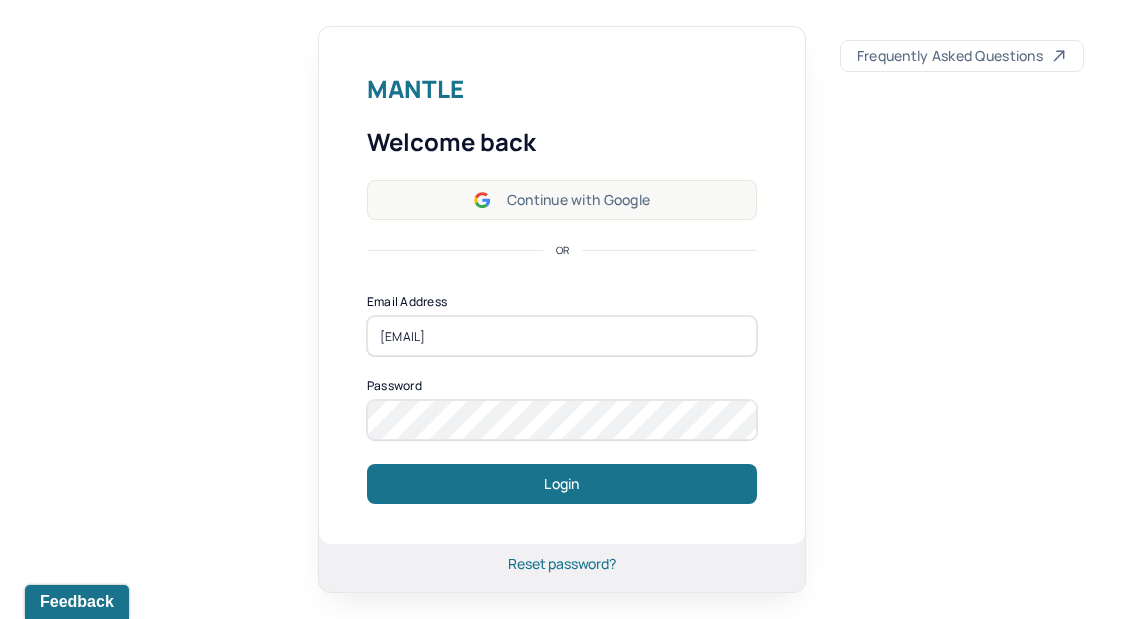 click on "Continue with Google" at bounding box center (562, 200) 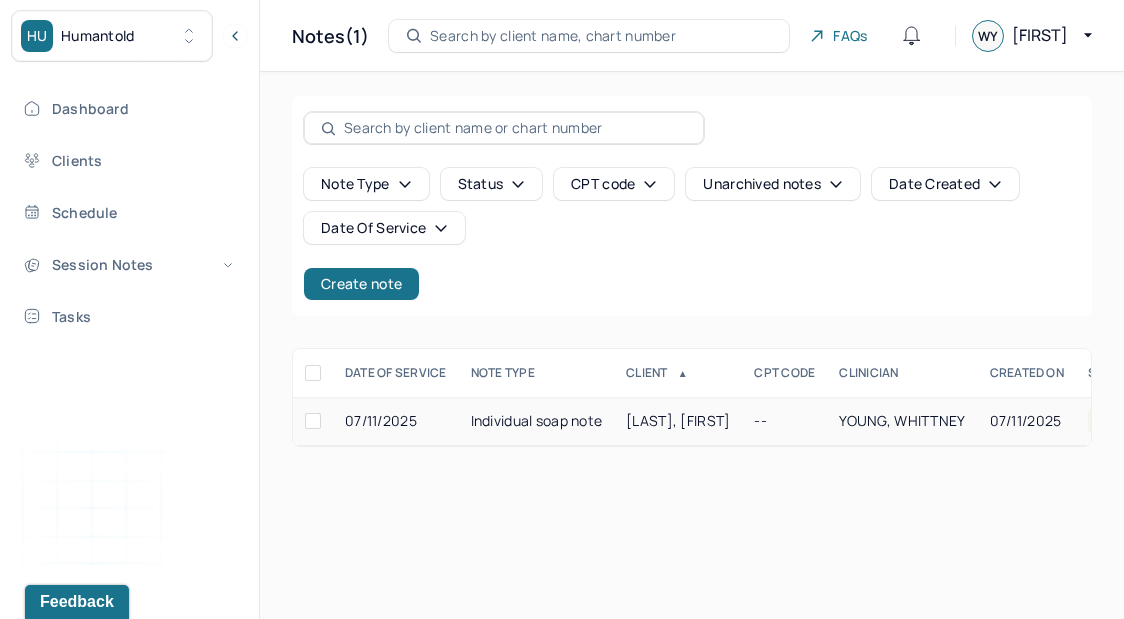 click on "Individual soap note" at bounding box center [537, 421] 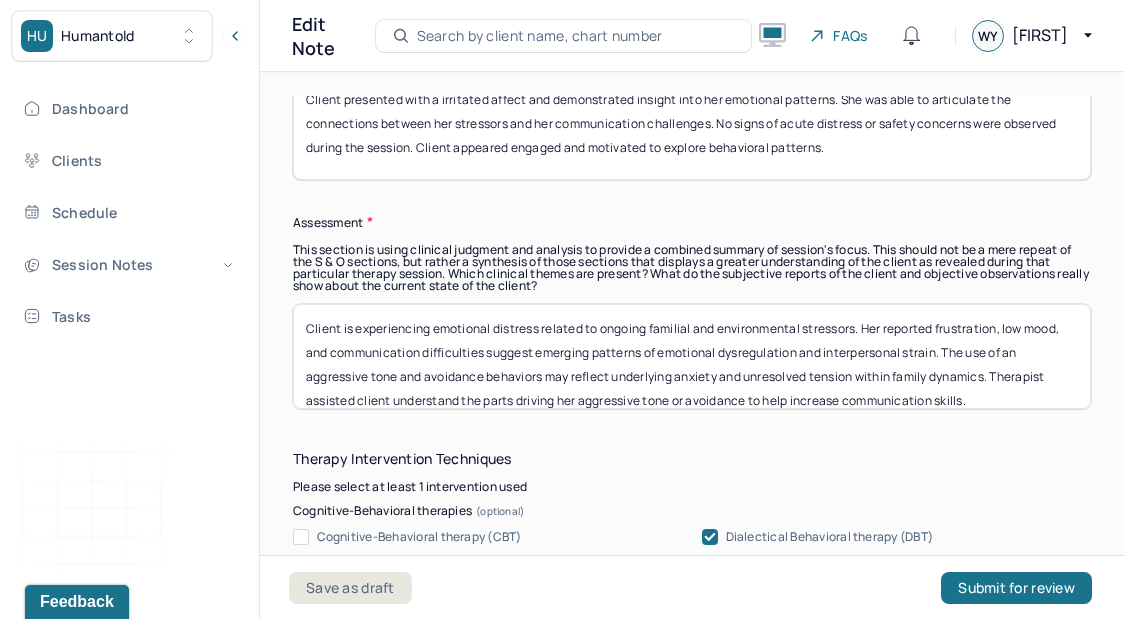 scroll, scrollTop: 1794, scrollLeft: 0, axis: vertical 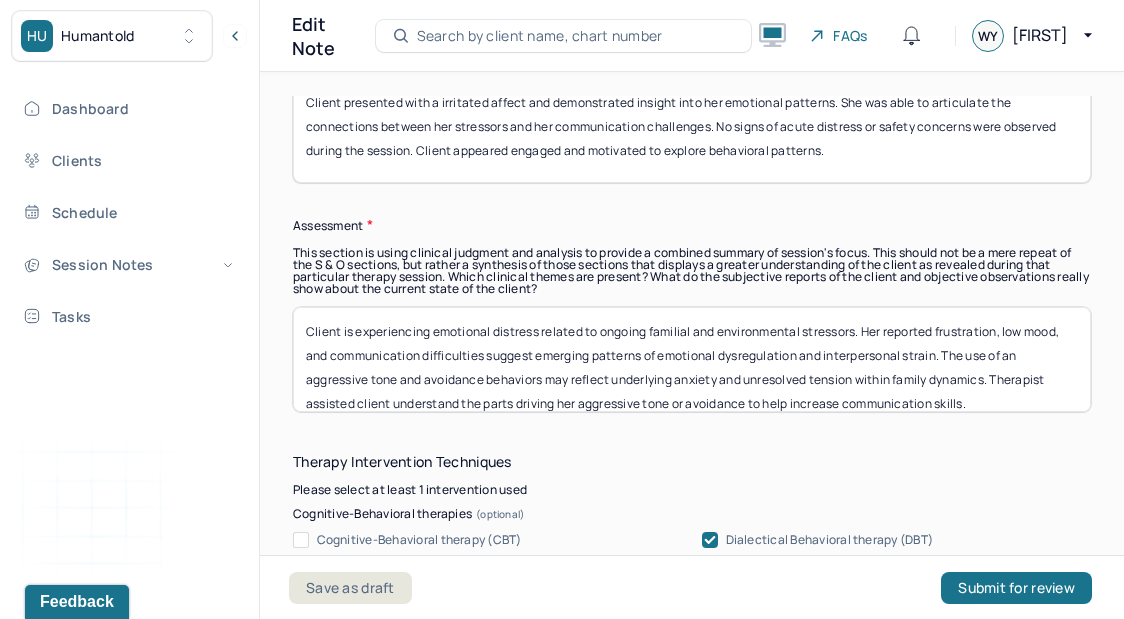 click on "Instructions The fields marked with an asterisk ( * ) are required before you can submit your notes. Before you can submit your session notes, they must be signed. You have the option to save your notes as a draft before making a submission. Appointment location * Teletherapy Client Teletherapy Location Home Office Other Provider Teletherapy Location Home Office Other Consent was received for the teletherapy session The teletherapy session was conducted via video Primary diagnosis * F43.22 ADJUSTMENT DISORDER, WITH ANXIETY Secondary diagnosis (optional) Secondary diagnosis Tertiary diagnosis (optional) Tertiary diagnosis Emotional / Behavioural symptoms demonstrated * Preoccupation with unresolved home-related stressors. Mild anxiety and frustration. Occasional self-criticism and emotional reactivity. Increased use of mindfulness and communication skills. Improved boundary-setting and self-regulation efforts Causing * Maladaptive Functioning Intention for Session * Session Note Subjective Objective Assessment" at bounding box center [692, 834] 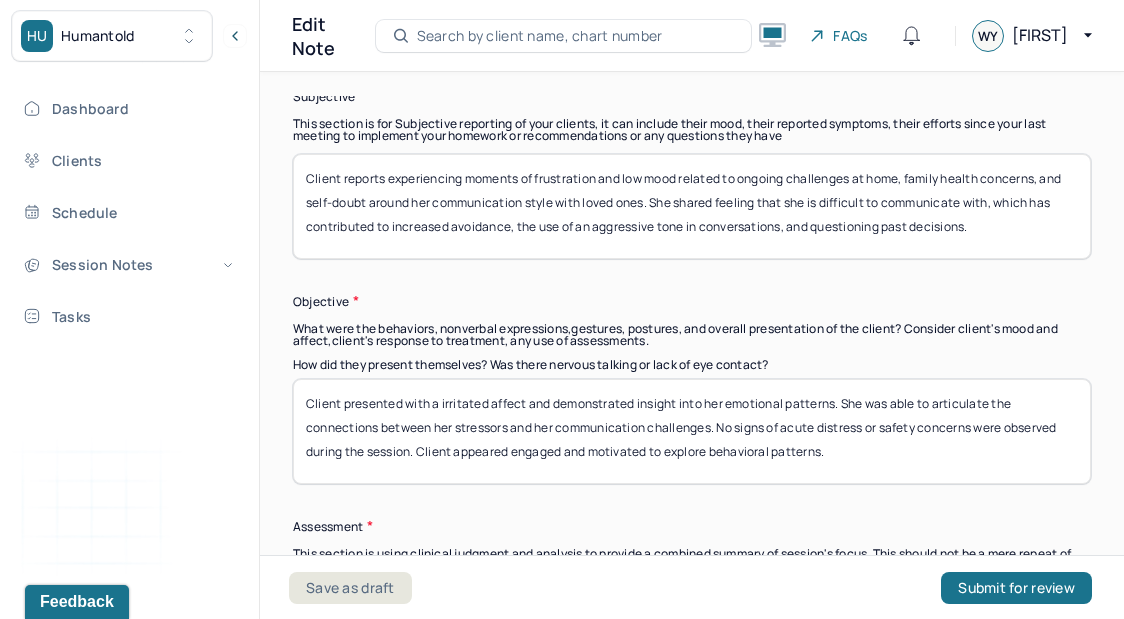 scroll, scrollTop: 1462, scrollLeft: 0, axis: vertical 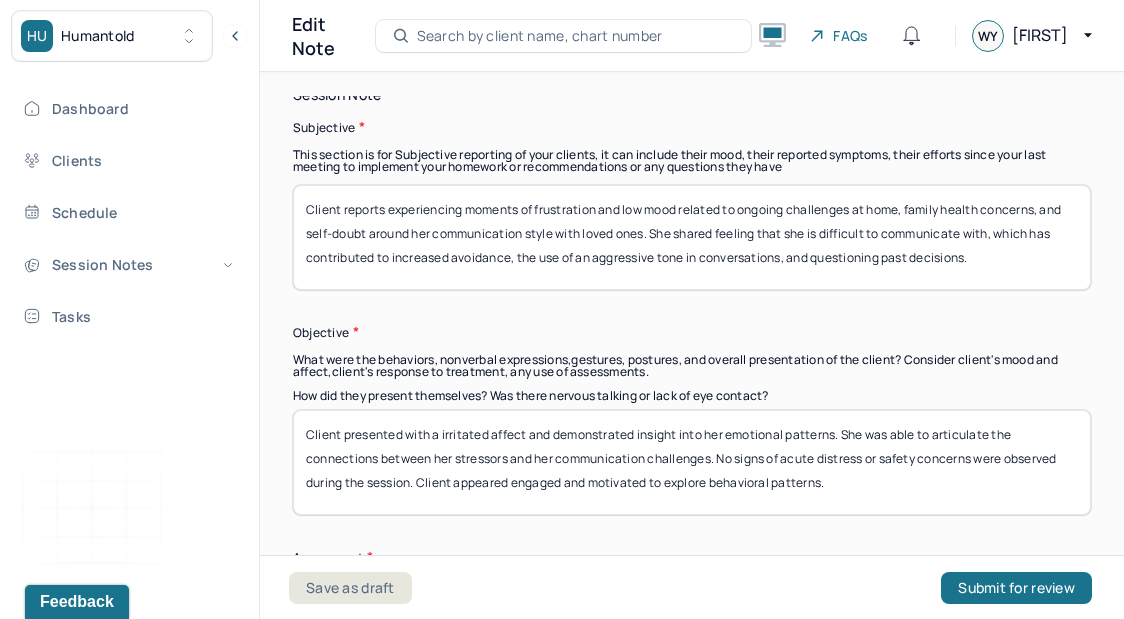 drag, startPoint x: 913, startPoint y: 269, endPoint x: 573, endPoint y: 138, distance: 364.36383 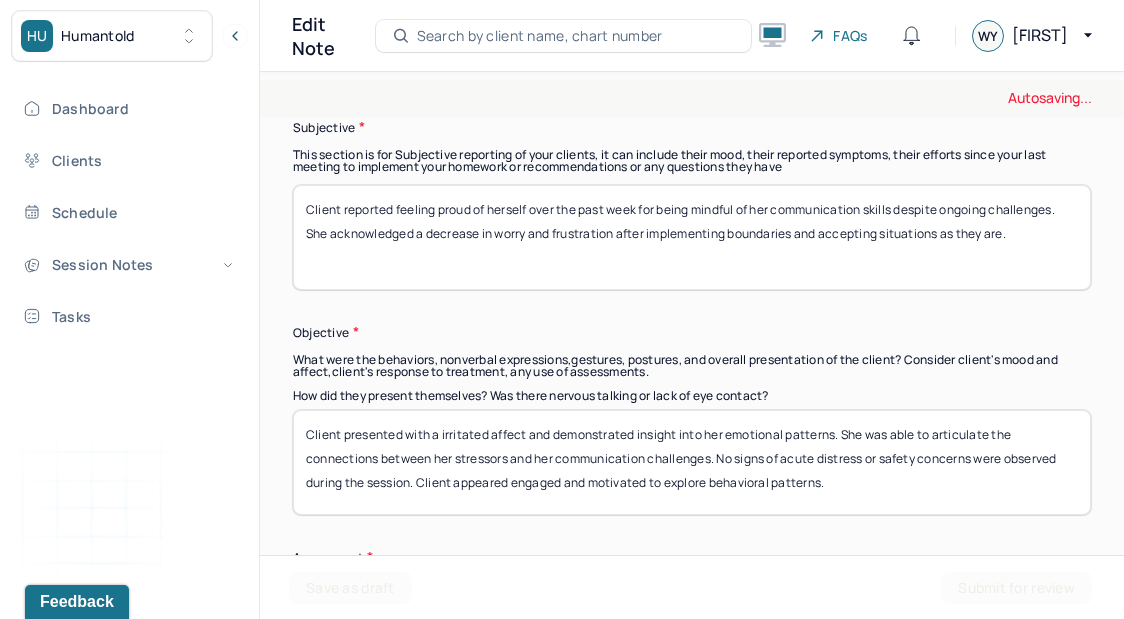 click on "Client reported feeling proud of herself over the past week for being mindful of her communication skills despite ongoing challenges. She acknowledged a decrease in worry and frustration after implementing boundaries and accepting situations as they are." at bounding box center [692, 237] 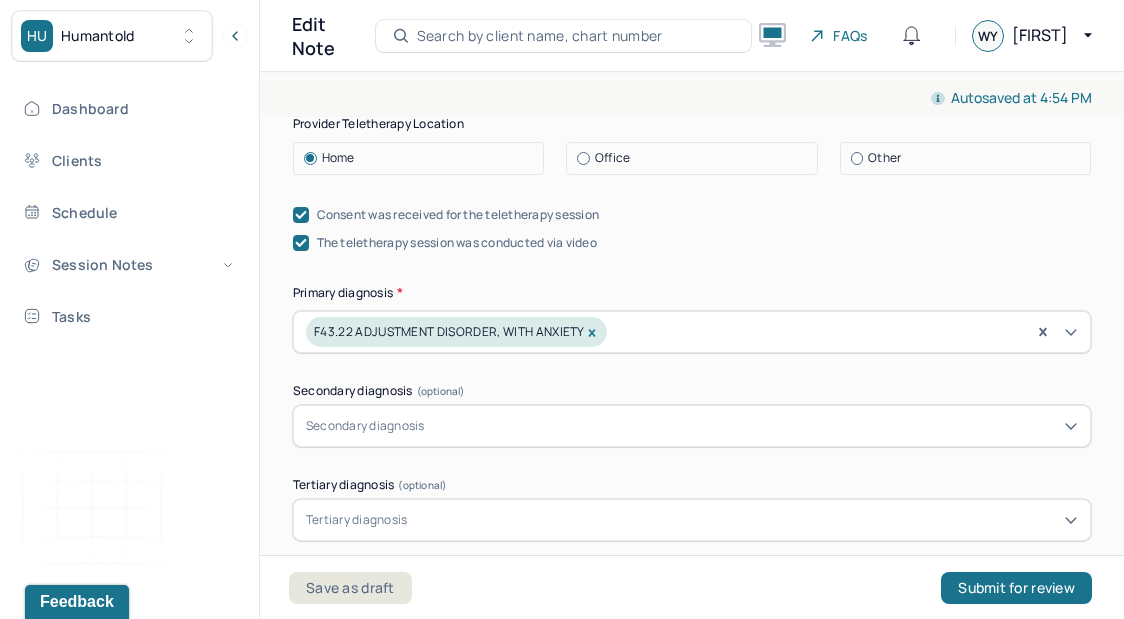 scroll, scrollTop: 573, scrollLeft: 0, axis: vertical 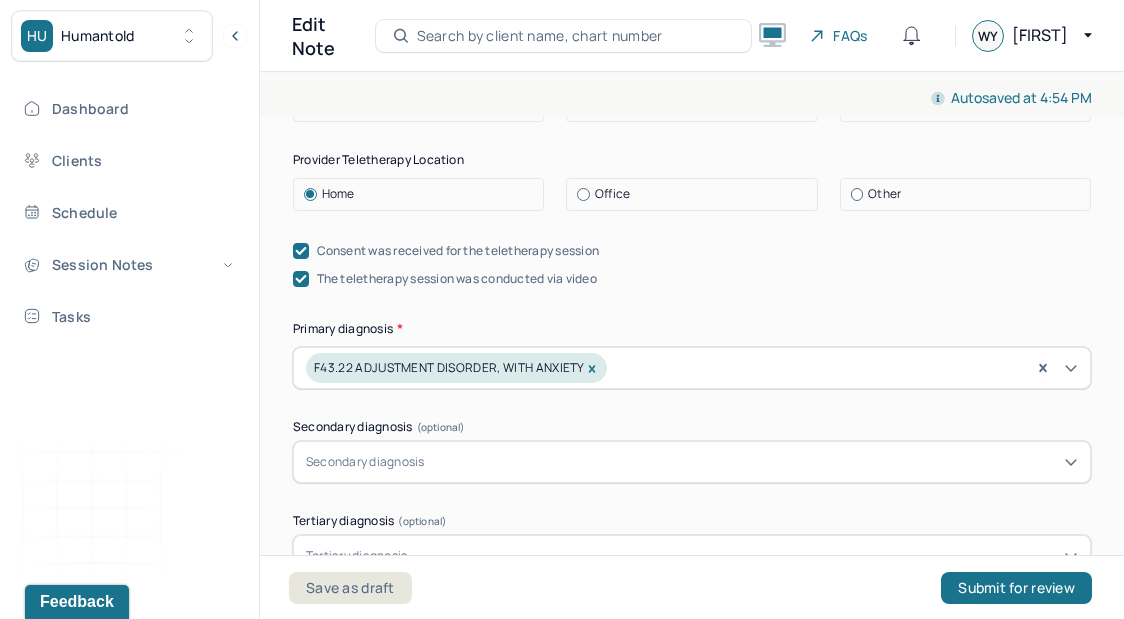 type on "Client reported feeling proud of herself over the past week for being mindful of her communication skills despite ongoing challenges. She acknowledged a decrease in worry and frustration after implementing boundaries and accepting situations as they are." 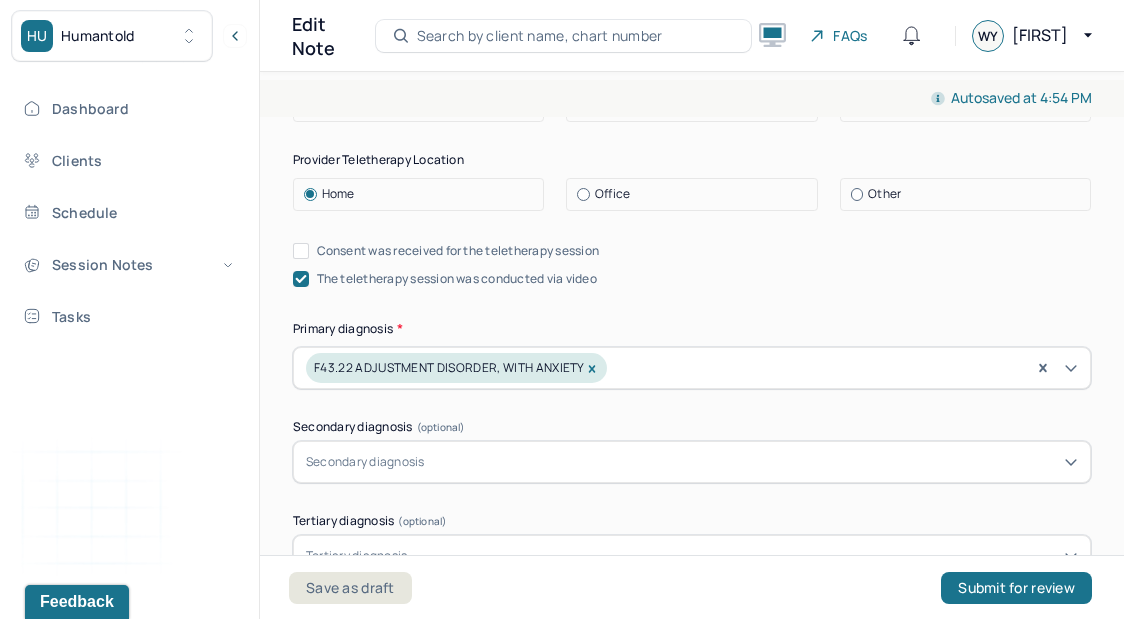 click on "Consent was received for the teletherapy session" at bounding box center [301, 251] 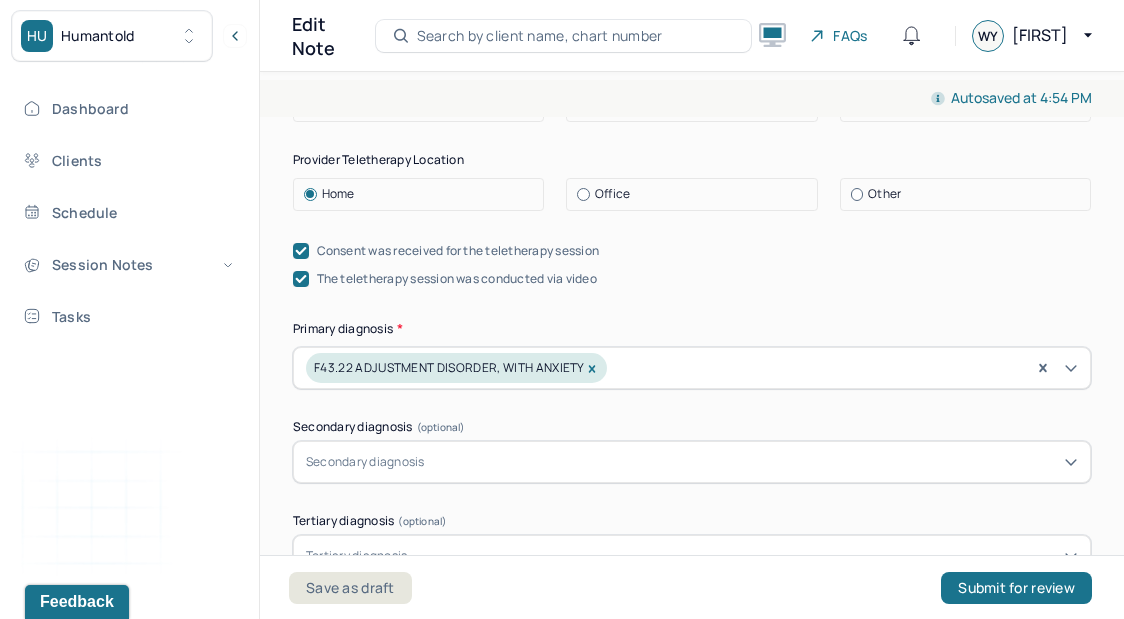 click at bounding box center [301, 279] 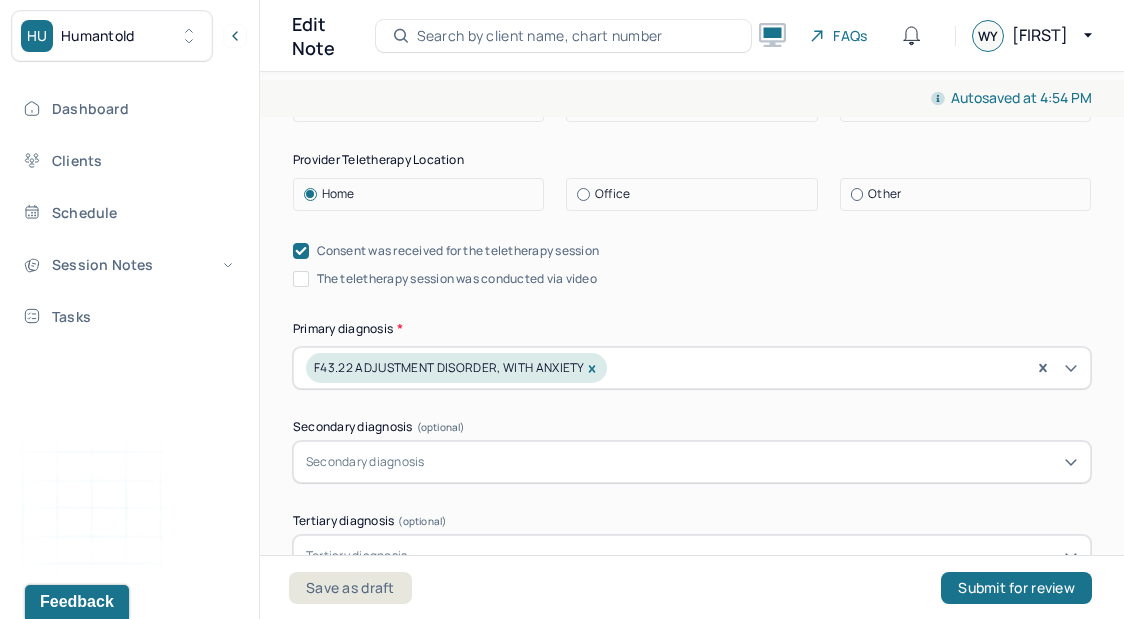 click on "The teletherapy session was conducted via video" at bounding box center (301, 279) 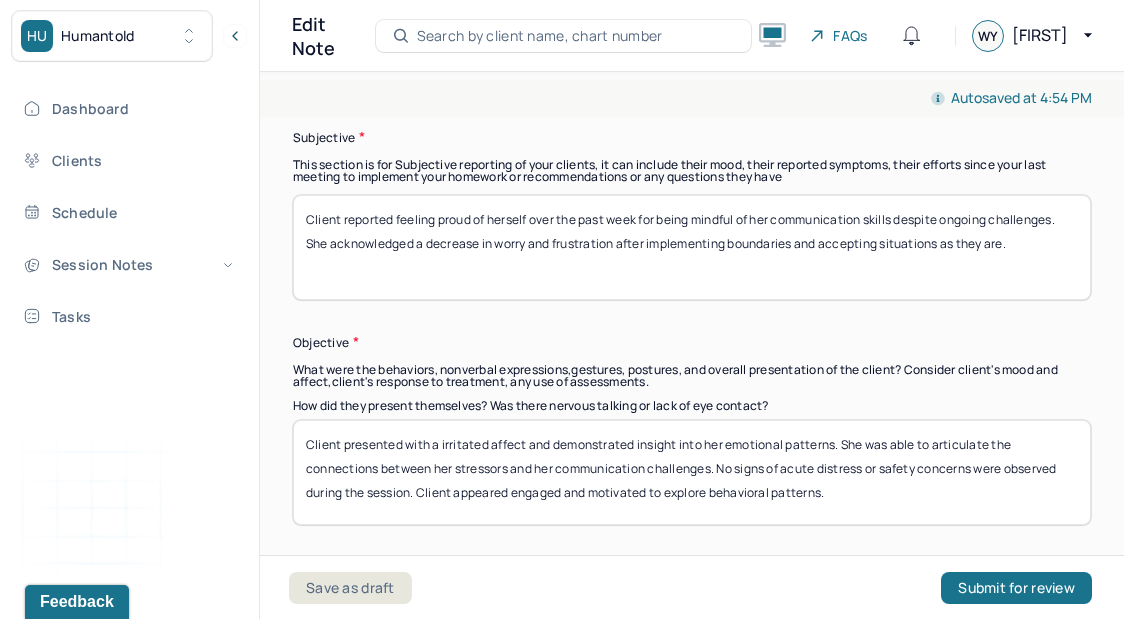 scroll, scrollTop: 1536, scrollLeft: 0, axis: vertical 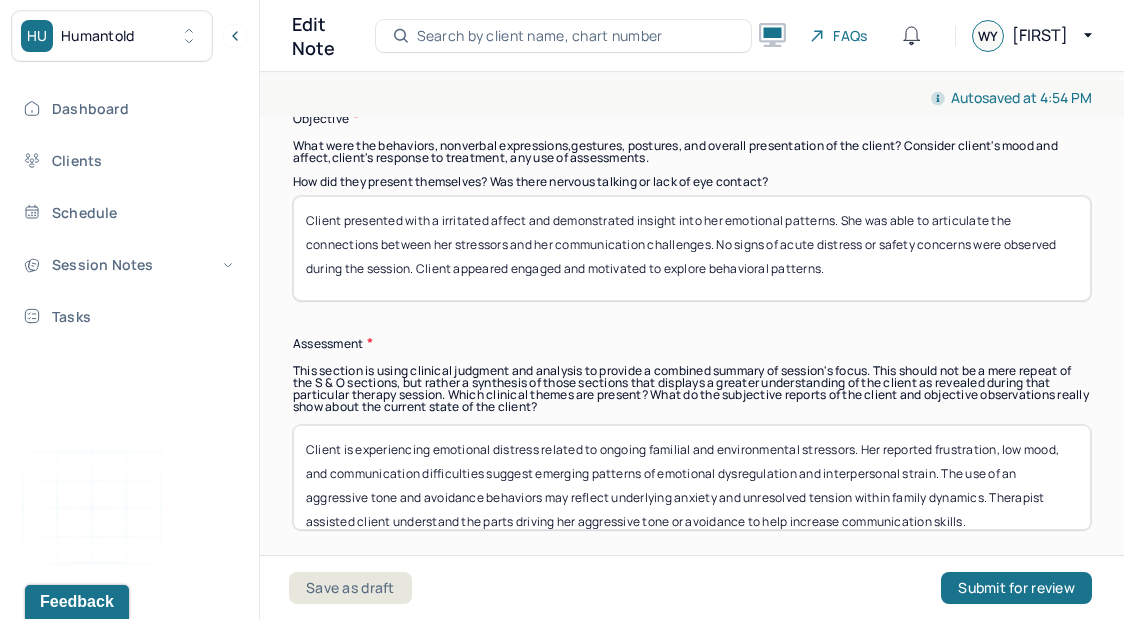 drag, startPoint x: 499, startPoint y: 289, endPoint x: 321, endPoint y: 203, distance: 197.68661 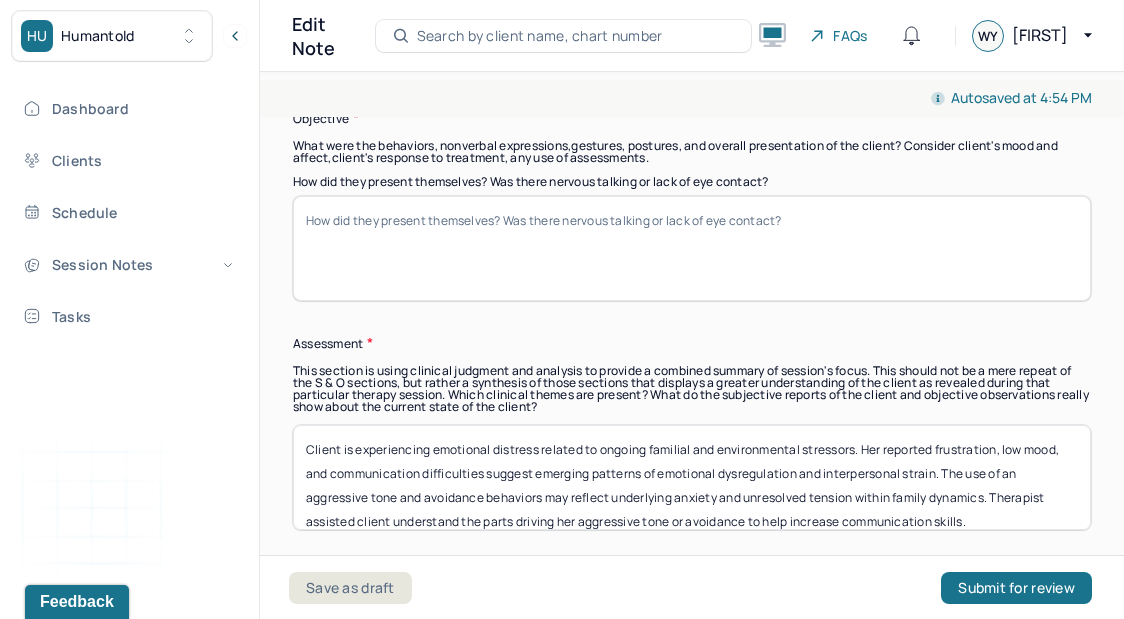 paste on "Client presented with improved mood and affect, engaged in session with openness and reflection. She appeared calmer and more grounded compared to previous sessions." 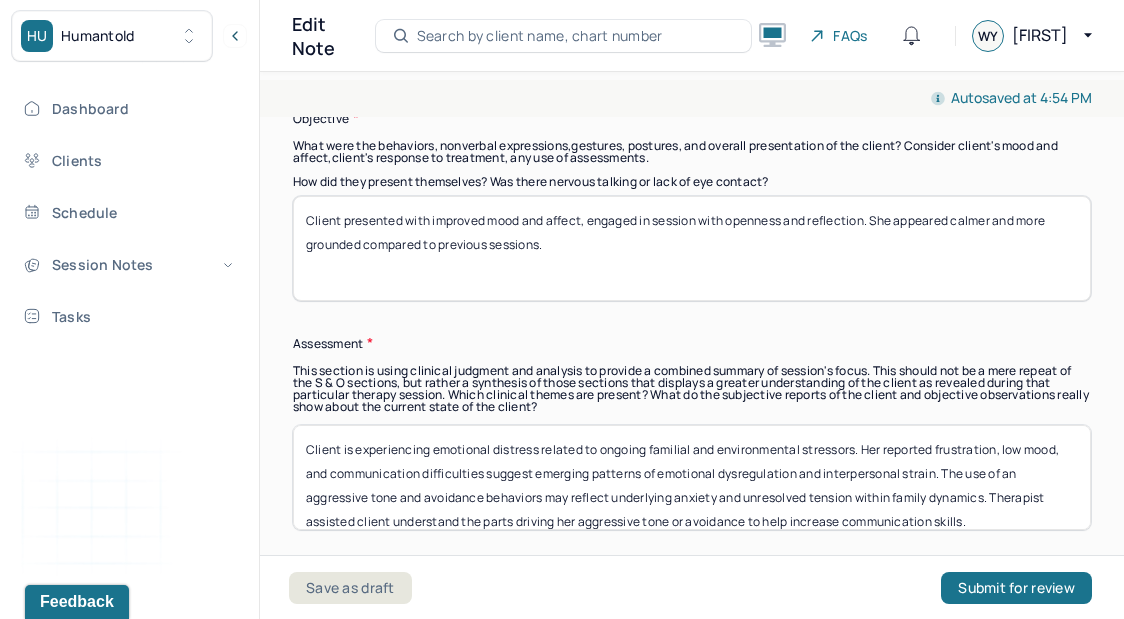 type on "Client presented with improved mood and affect, engaged in session with openness and reflection. She appeared calmer and more grounded compared to previous sessions." 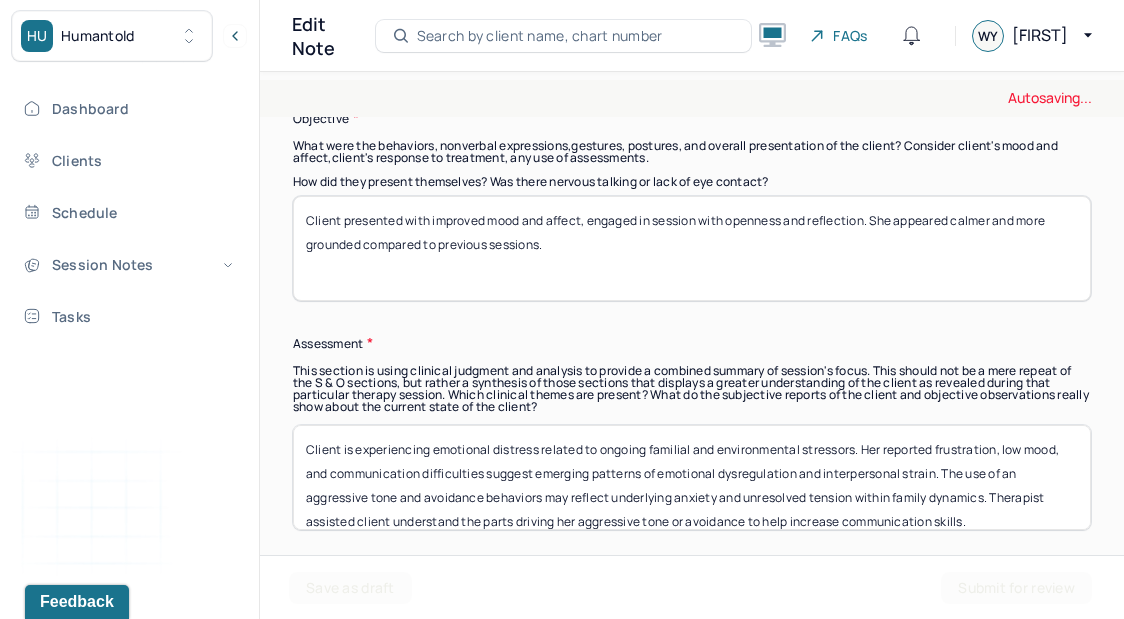 click on "Client presented with a irritated affect and demonstrated insight into her emotional patterns. She was able to articulate the connections between her stressors and her communication challenges. No signs of acute distress or safety concerns were observed during the session. Client appeared engaged and motivated to explore behavioral patterns." at bounding box center [692, 248] 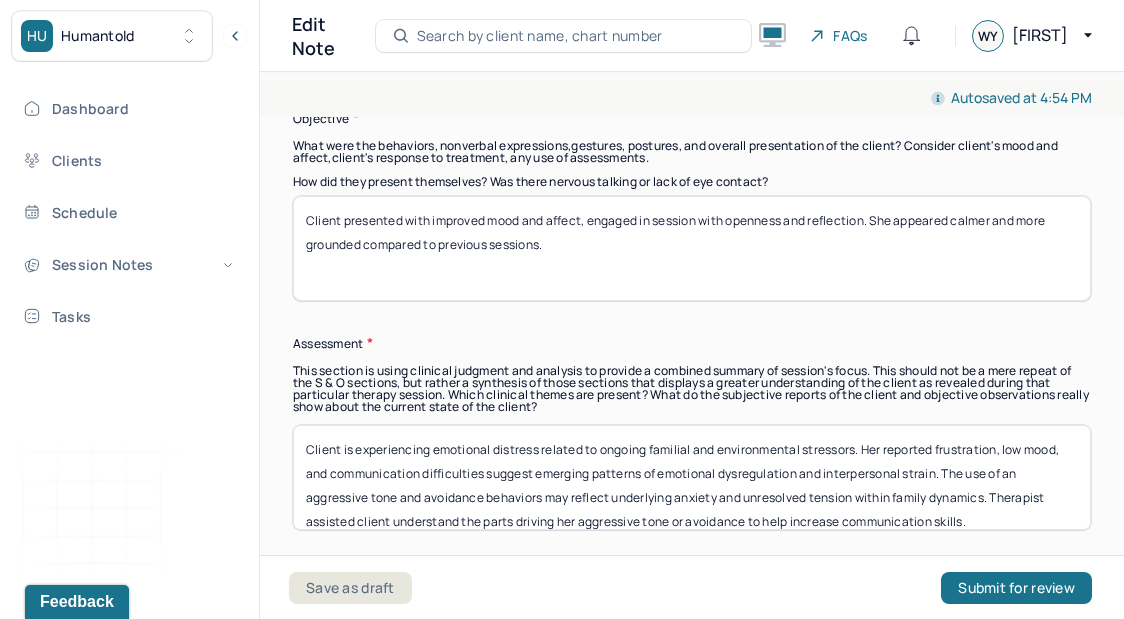 scroll, scrollTop: 16, scrollLeft: 0, axis: vertical 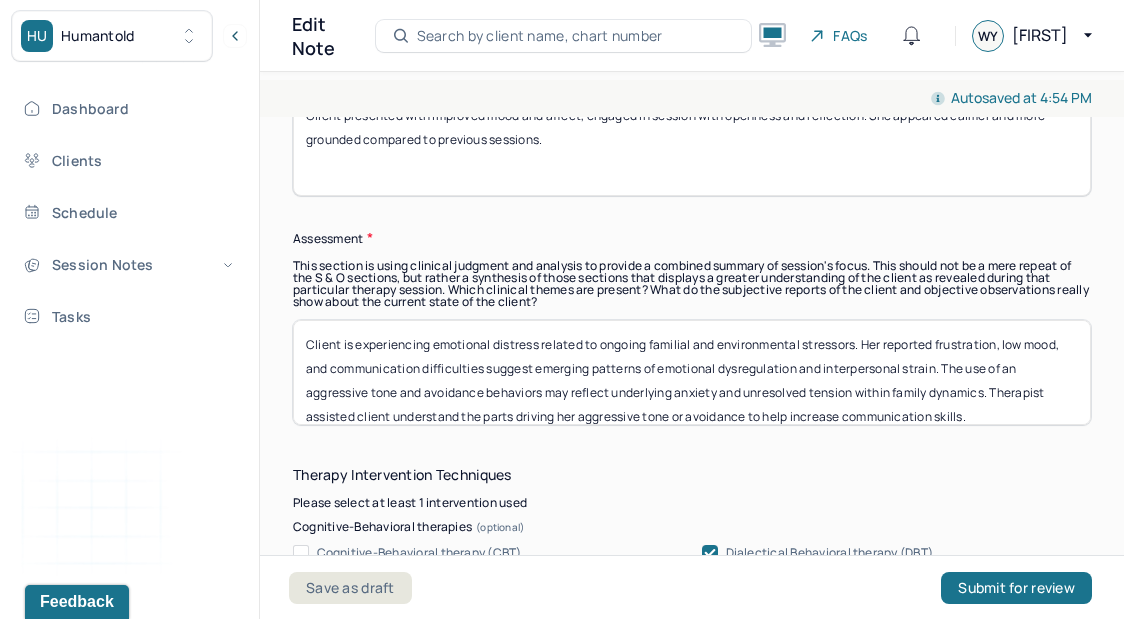 drag, startPoint x: 1006, startPoint y: 395, endPoint x: 579, endPoint y: 303, distance: 436.79858 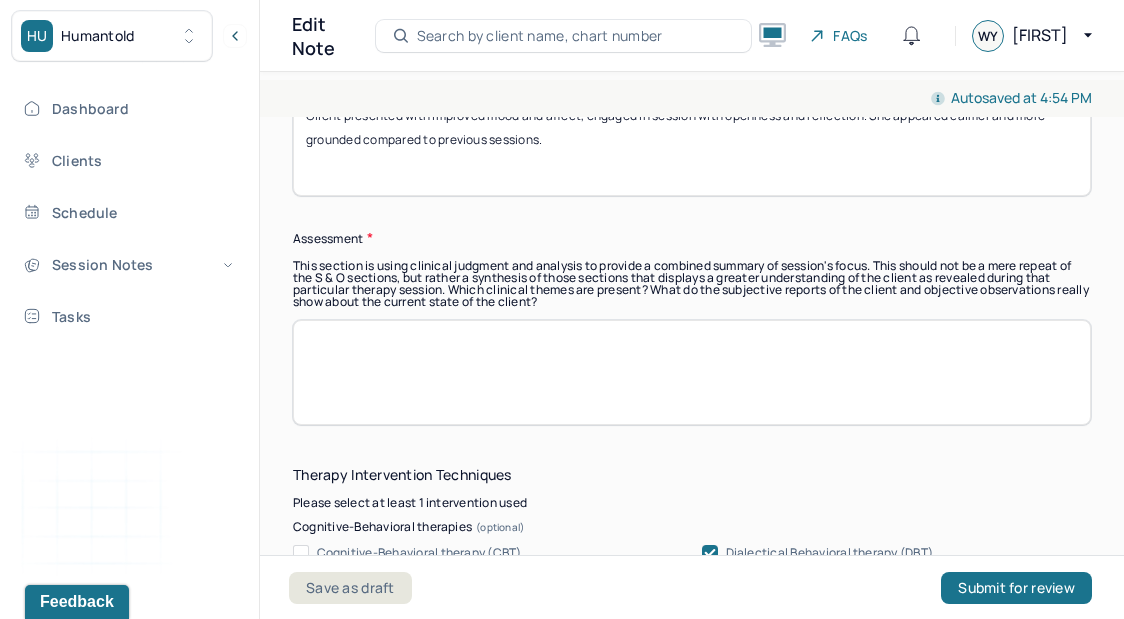 paste on "Client is demonstrating increased insight and self-awareness, particularly in relation to communication, emotional regulation, and acceptance. Progress is evident in her ability to set boundaries, reduce emotional reactivity, and remain present. Continued improvement noted in self-care routines." 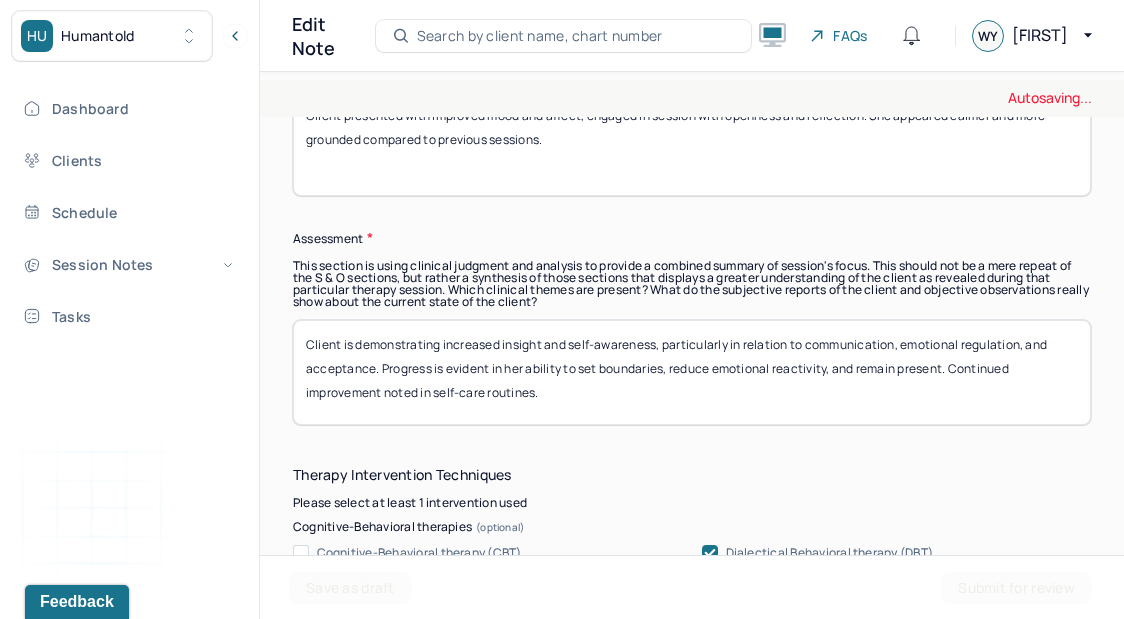 click on "Client is experiencing emotional distress related to ongoing familial and environmental stressors. Her reported frustration, low mood, and communication difficulties suggest emerging patterns of emotional dysregulation and interpersonal strain. The use of an aggressive tone and avoidance behaviors may reflect underlying anxiety and unresolved tension within family dynamics. Therapist assisted client understand the parts driving her aggressive tone or avoidance to help increase communication skills." at bounding box center (692, 372) 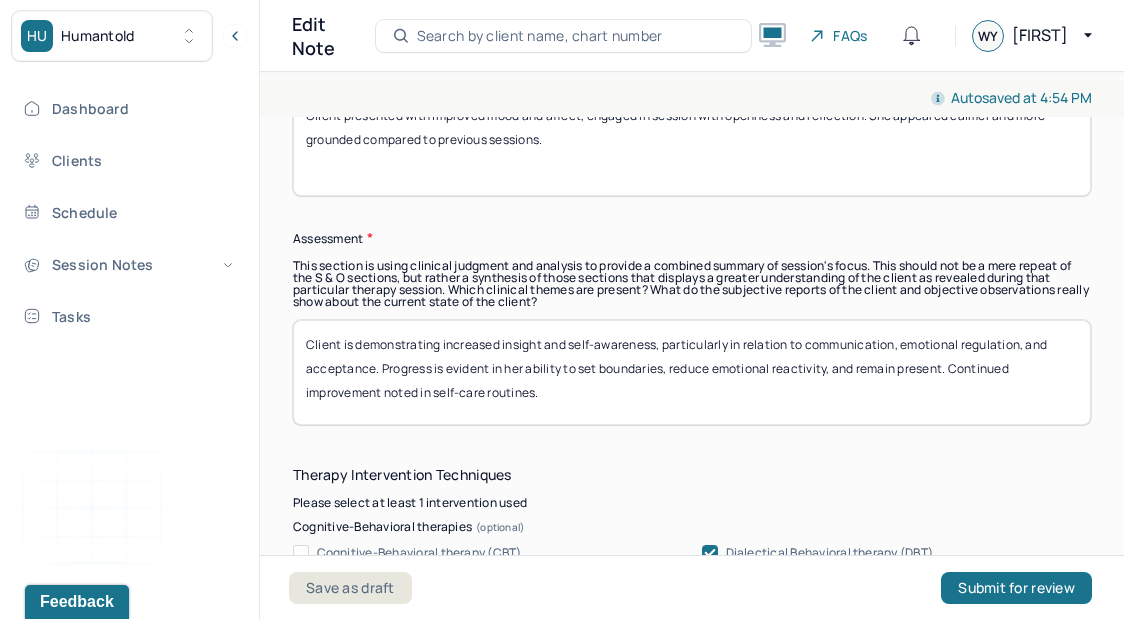 click on "Client is demonstrating increased insight and self-awareness, particularly in relation to communication, emotional regulation, and acceptance. Progress is evident in her ability to set boundaries, reduce emotional reactivity, and remain present. Continued improvement noted in self-care routines." at bounding box center (692, 372) 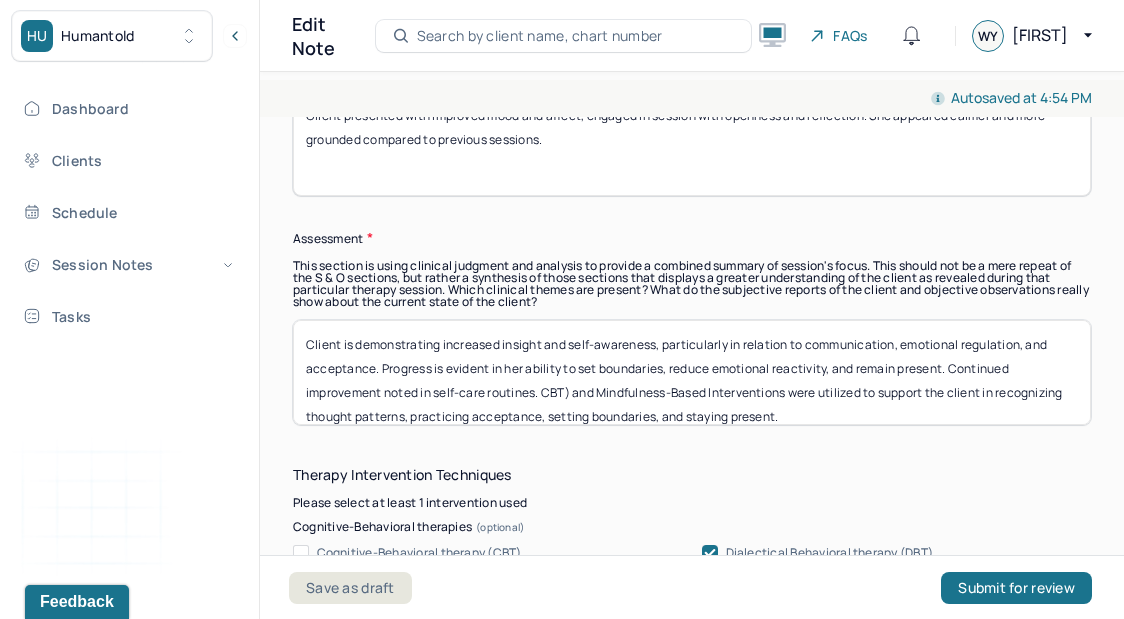 click on "Client is demonstrating increased insight and self-awareness, particularly in relation to communication, emotional regulation, and acceptance. Progress is evident in her ability to set boundaries, reduce emotional reactivity, and remain present. Continued improvement noted in self-care routines." at bounding box center [692, 372] 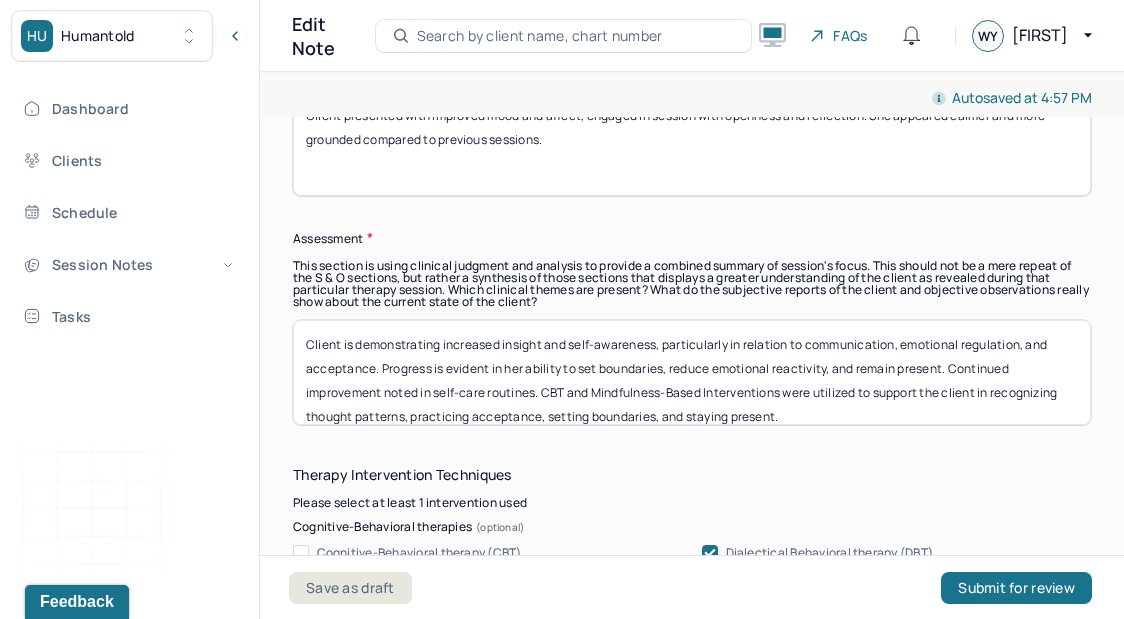 click on "Client is demonstrating increased insight and self-awareness, particularly in relation to communication, emotional regulation, and acceptance. Progress is evident in her ability to set boundaries, reduce emotional reactivity, and remain present. Continued improvement noted in self-care routines. CBT and Mindfulness-Based Interventions were utilized to support the client in recognizing thought patterns, practicing acceptance, setting boundaries, and staying present." at bounding box center [692, 372] 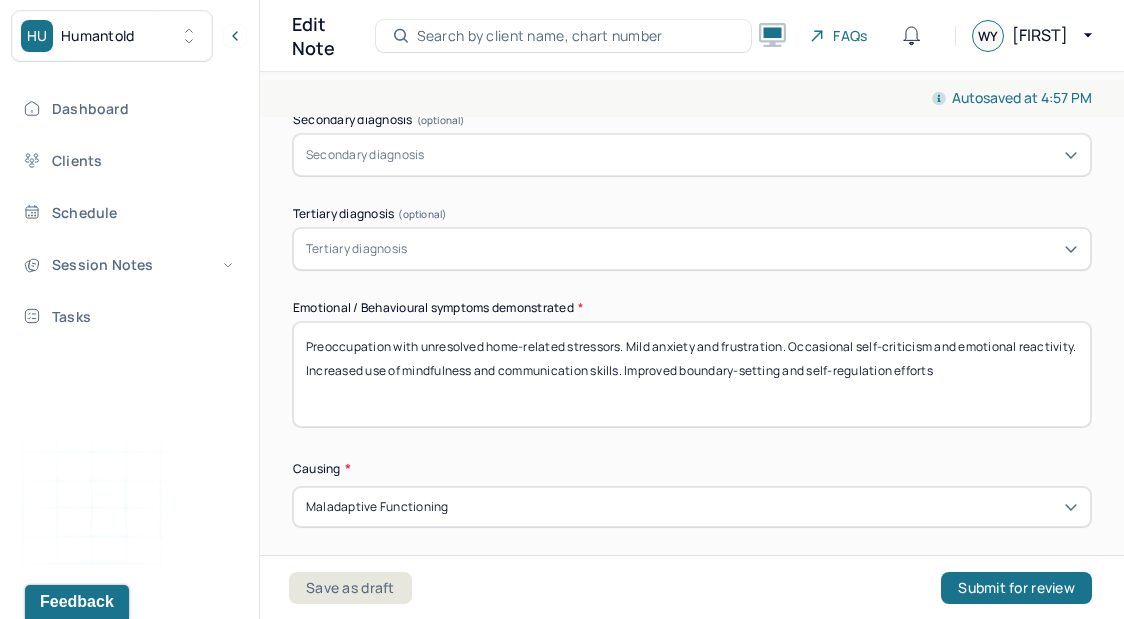 scroll, scrollTop: 868, scrollLeft: 0, axis: vertical 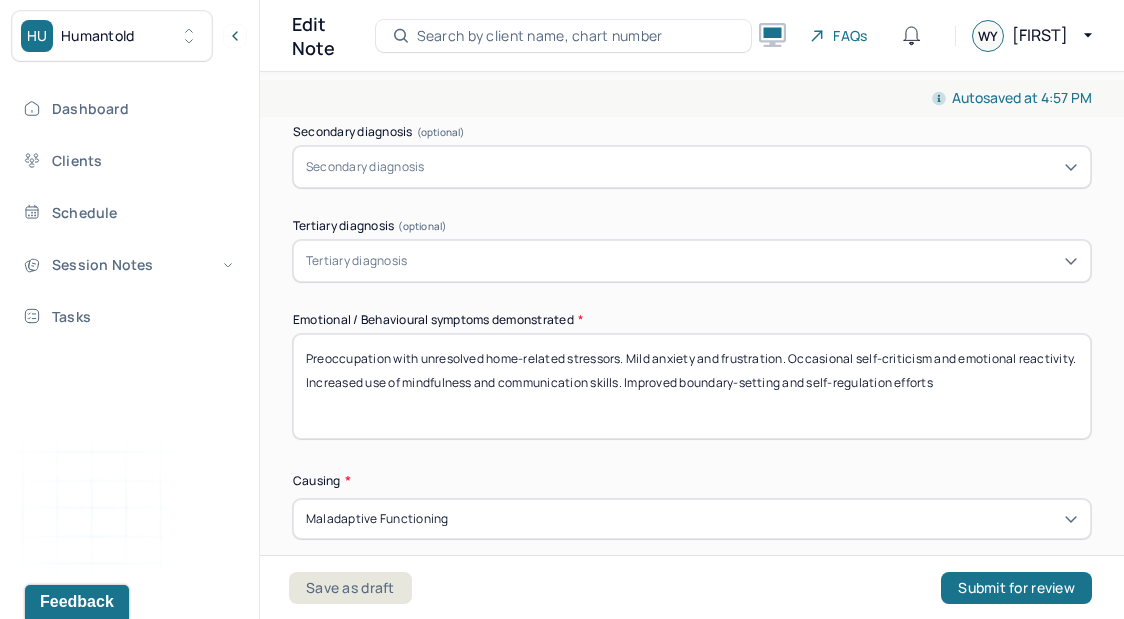 type on "Client is demonstrating increased insight and self-awareness, particularly in relation to communication, emotional regulation, and acceptance. Progress is evident in her ability to set boundaries, reduce emotional reactivity, and remain present. Continued improvement noted in self-care routines. CBT and Mindfulness-Based Interventions were utilized to support the client in recognizing thought patterns, practicing acceptance, setting boundaries, and staying present." 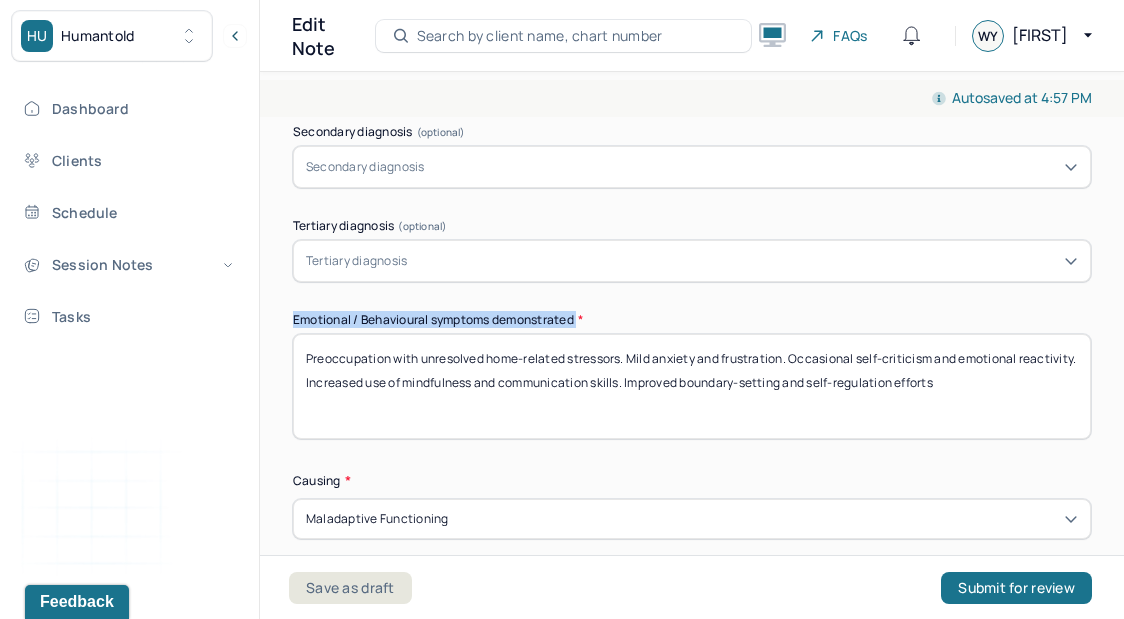 drag, startPoint x: 583, startPoint y: 319, endPoint x: 291, endPoint y: 309, distance: 292.17117 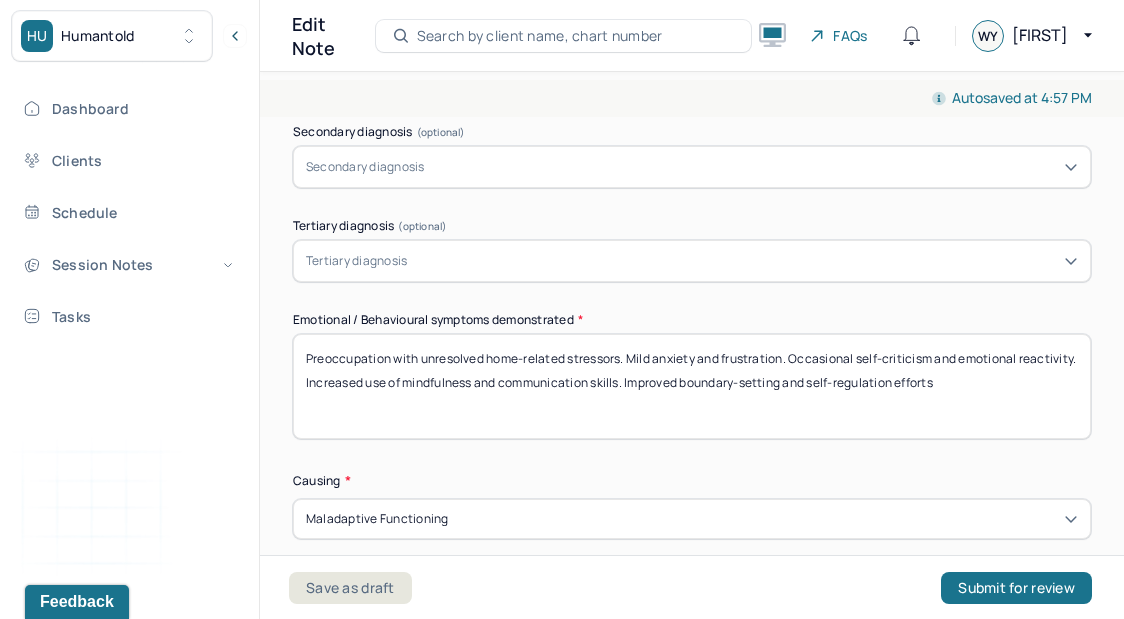 drag, startPoint x: 368, startPoint y: 414, endPoint x: 295, endPoint y: 329, distance: 112.04463 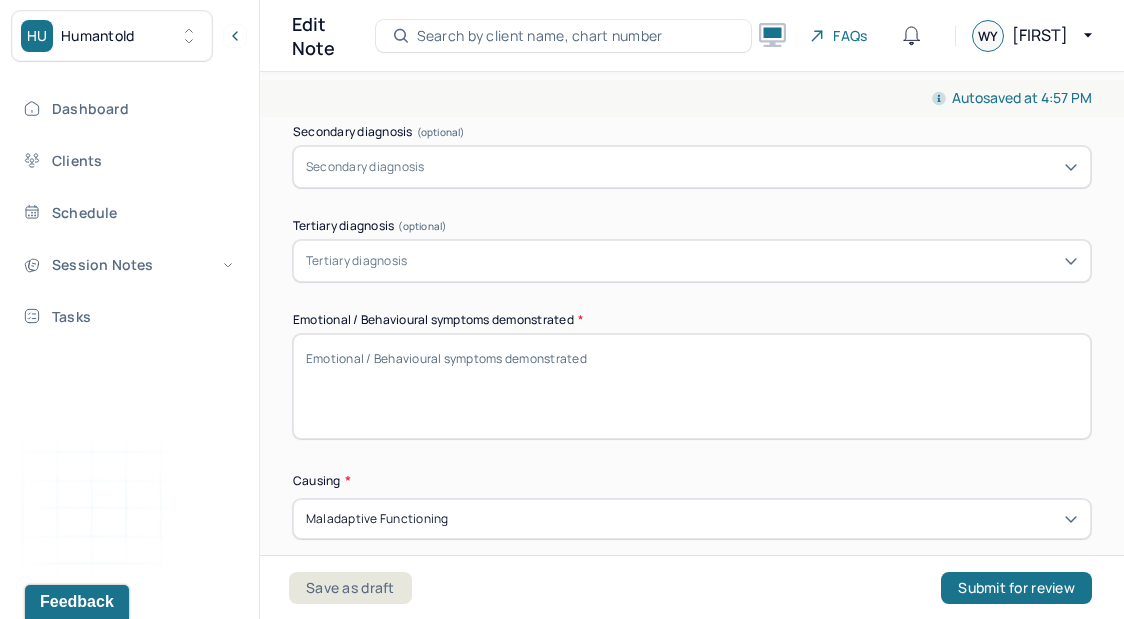 paste on "Client demonstrated increased emotional regulation, reduced frustration, and improved mood. She showed greater self-awareness, pride in her progress, and a calmer demeanor. Positive behavioral changes included mindful communication, boundary-setting, and consistent self-care efforts." 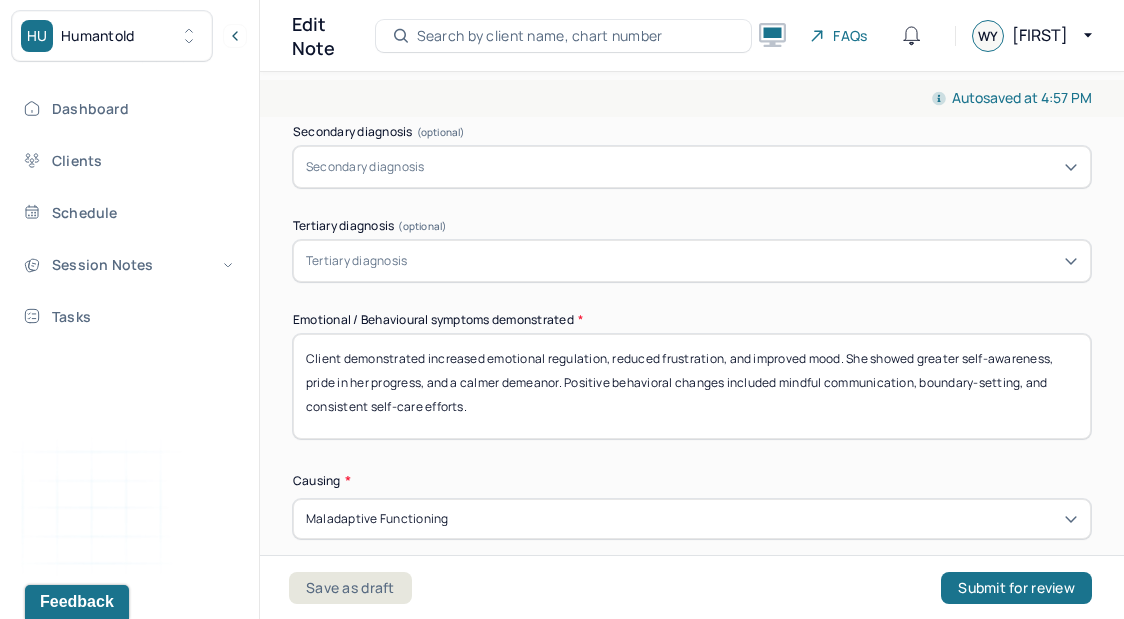 click on "Client demonstrated increased emotional regulation, reduced frustration, and improved mood. She showed greater self-awareness, pride in her progress, and a calmer demeanor. Positive behavioral changes included mindful communication, boundary-setting, and consistent self-care efforts." at bounding box center (692, 386) 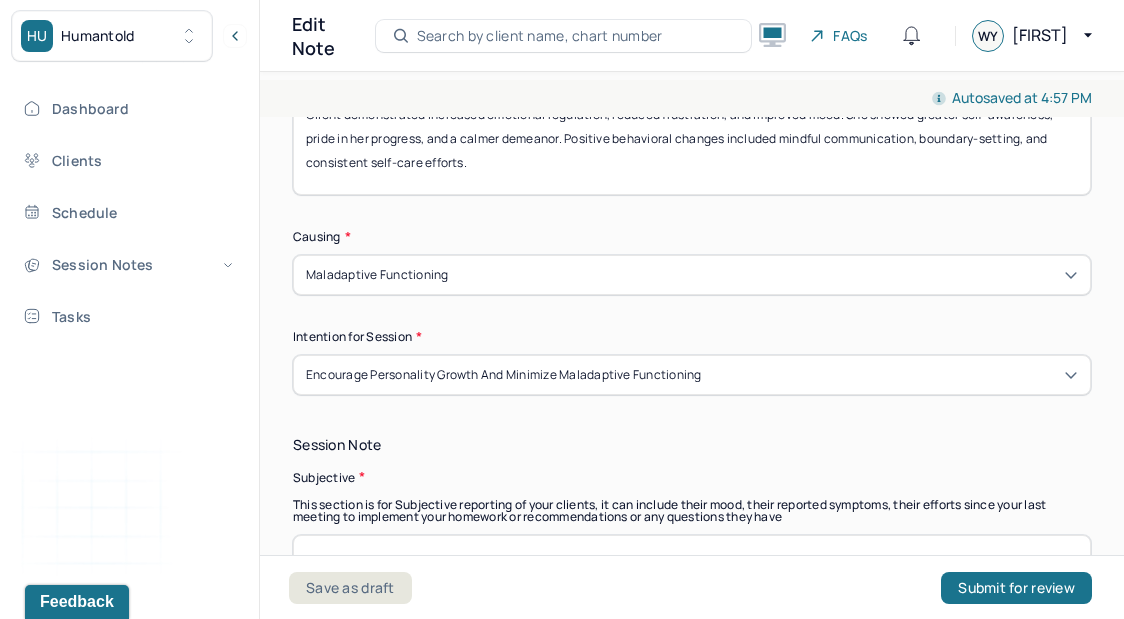 scroll, scrollTop: 1130, scrollLeft: 0, axis: vertical 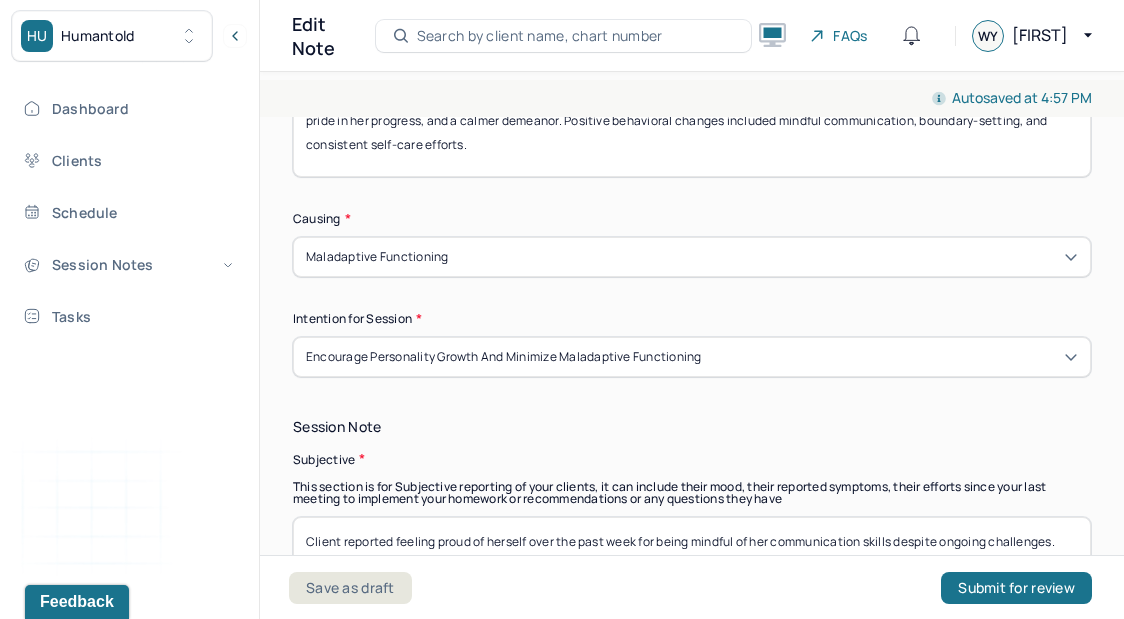 type on "Client demonstrated increased emotional regulation, reduced frustration, and improved mood. She showed greater self-awareness, pride in her progress, and a calmer demeanor. Positive behavioral changes included mindful communication, boundary-setting, and consistent self-care efforts." 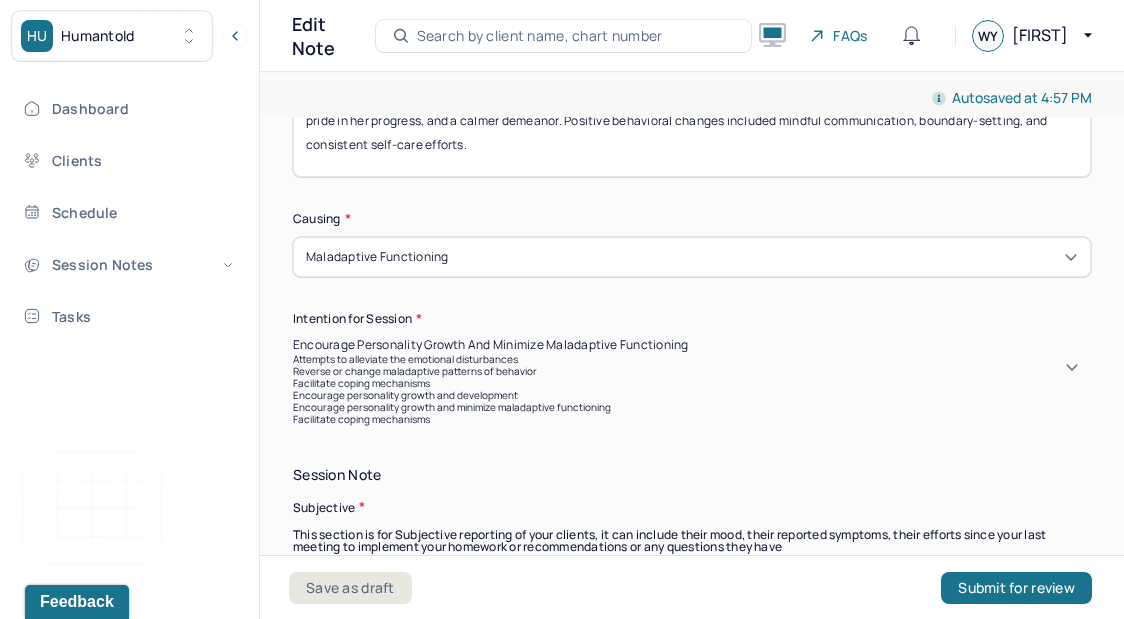 click on "Encourage personality growth and minimize maladaptive functioning" at bounding box center (491, 345) 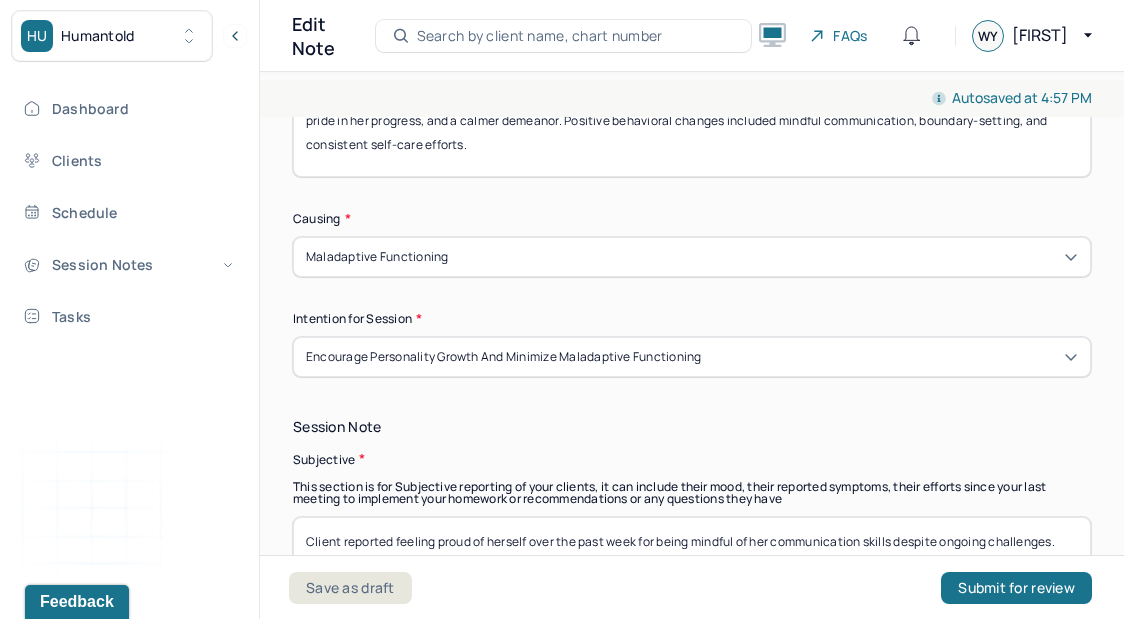 click on "Intention for Session *" at bounding box center [692, 319] 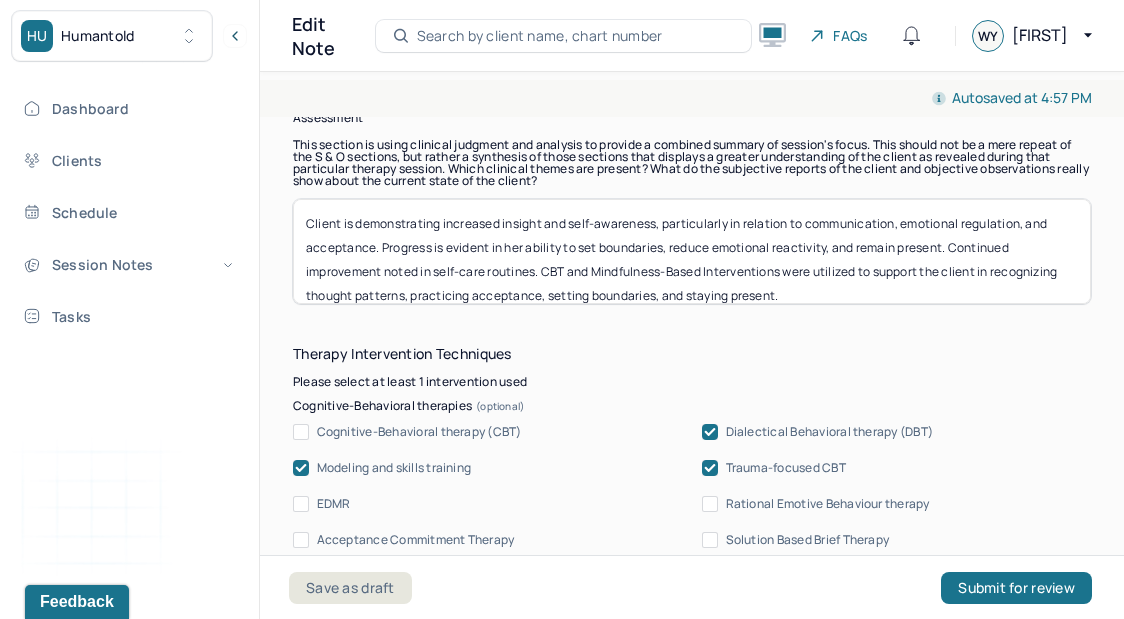 scroll, scrollTop: 1914, scrollLeft: 0, axis: vertical 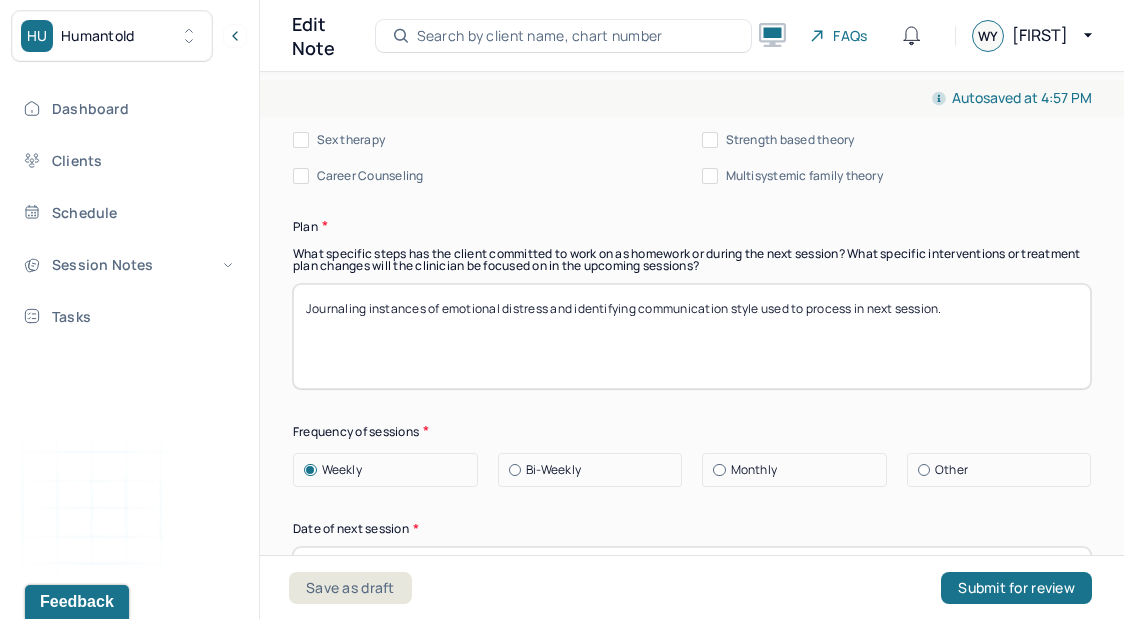 drag, startPoint x: 366, startPoint y: 369, endPoint x: 304, endPoint y: 305, distance: 89.106674 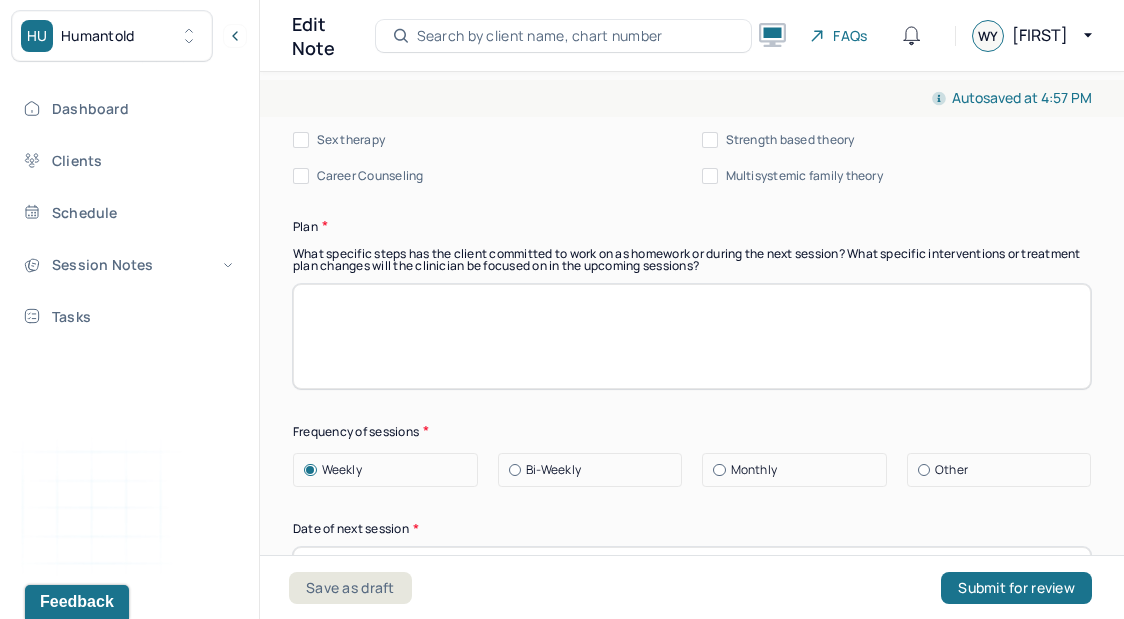 paste on "Continue to reinforce present-moment awareness and boundary-setting." 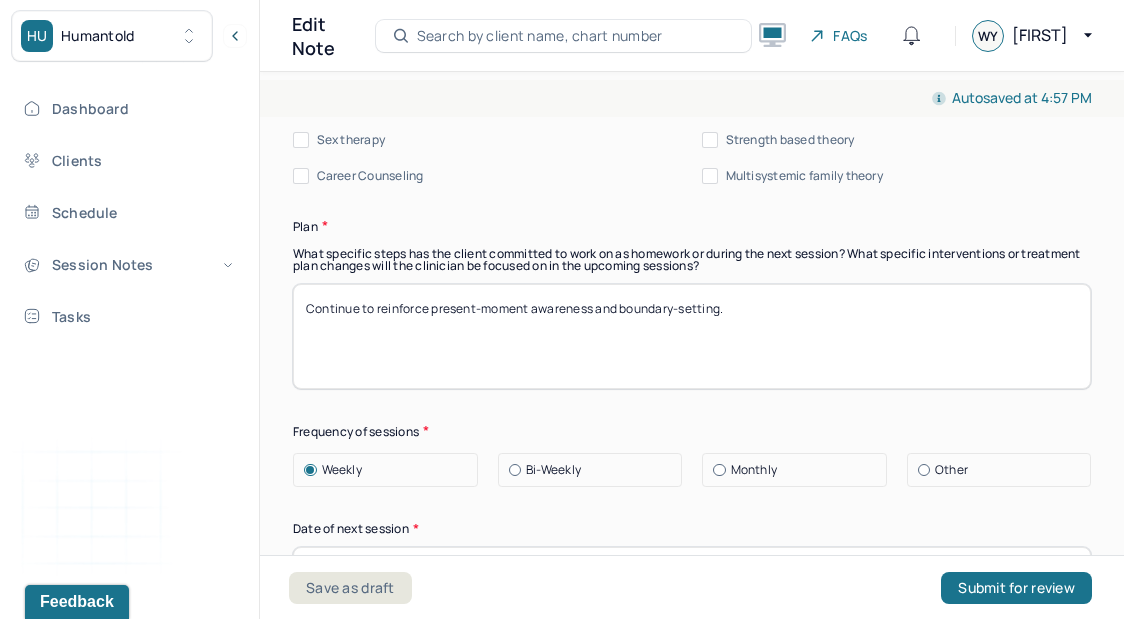 click on "Journaling instances of emotional distress and identifying communication style used to process in next session." at bounding box center (692, 336) 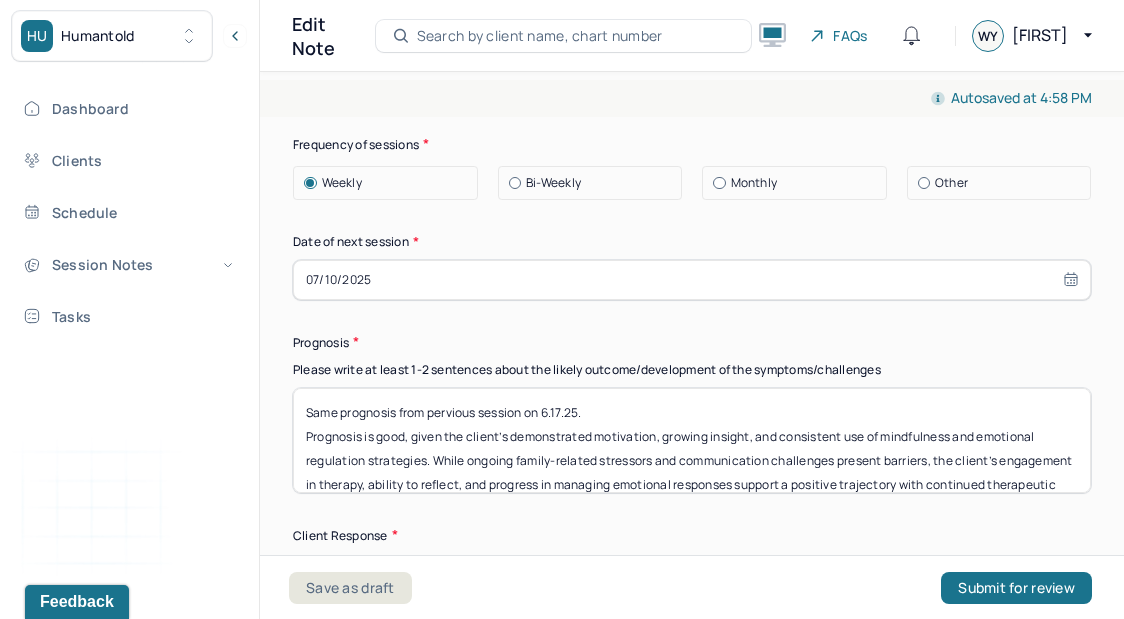 scroll, scrollTop: 2980, scrollLeft: 0, axis: vertical 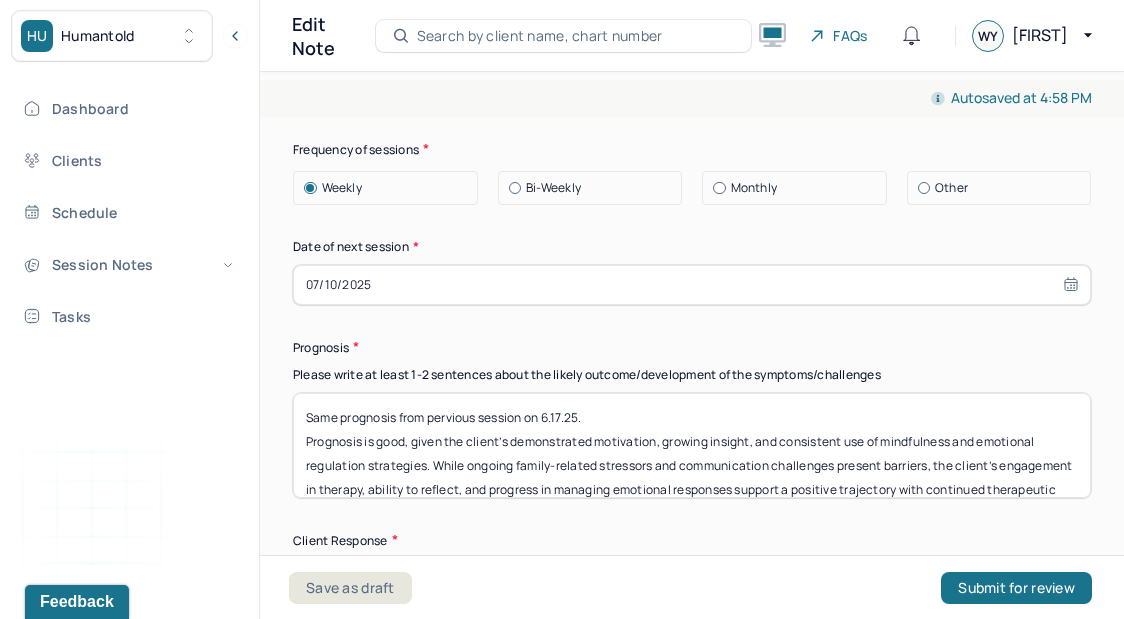 type on "Continue to reinforce present-moment awareness and boundary-setting." 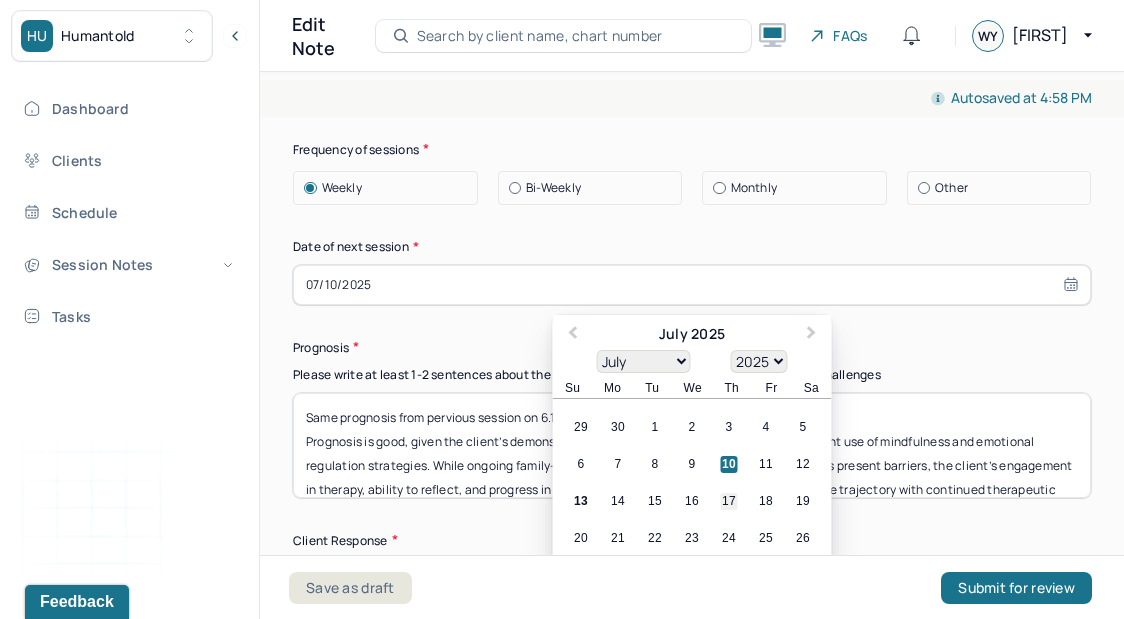 click on "17" at bounding box center [729, 501] 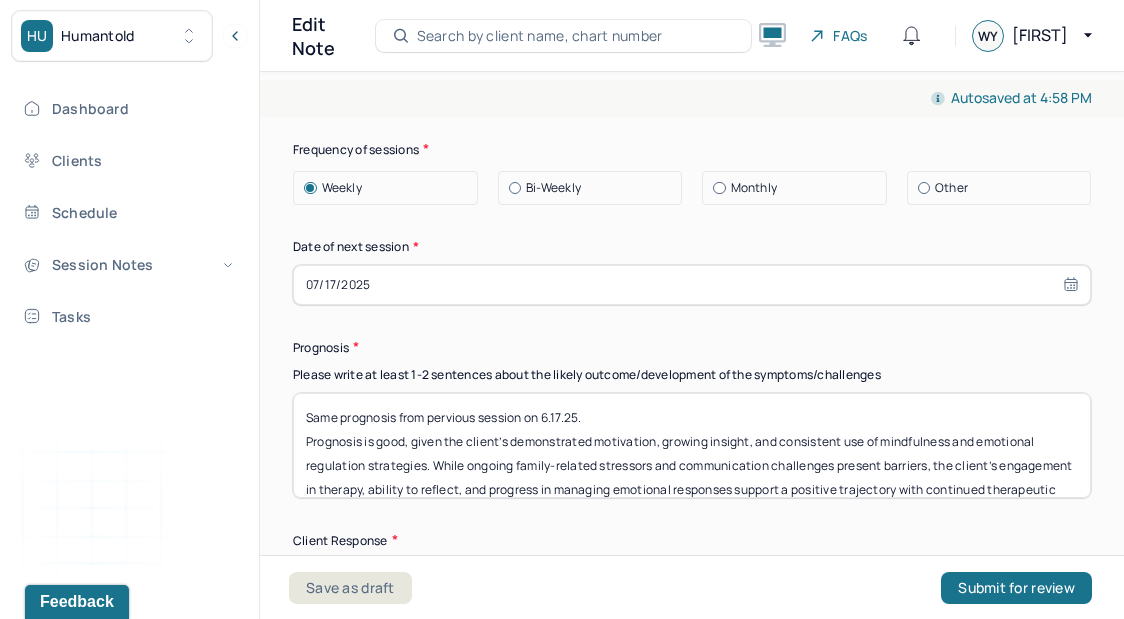 click on "Please write at least 1-2 sentences about the likely outcome/development of the symptoms/challenges" at bounding box center (692, 375) 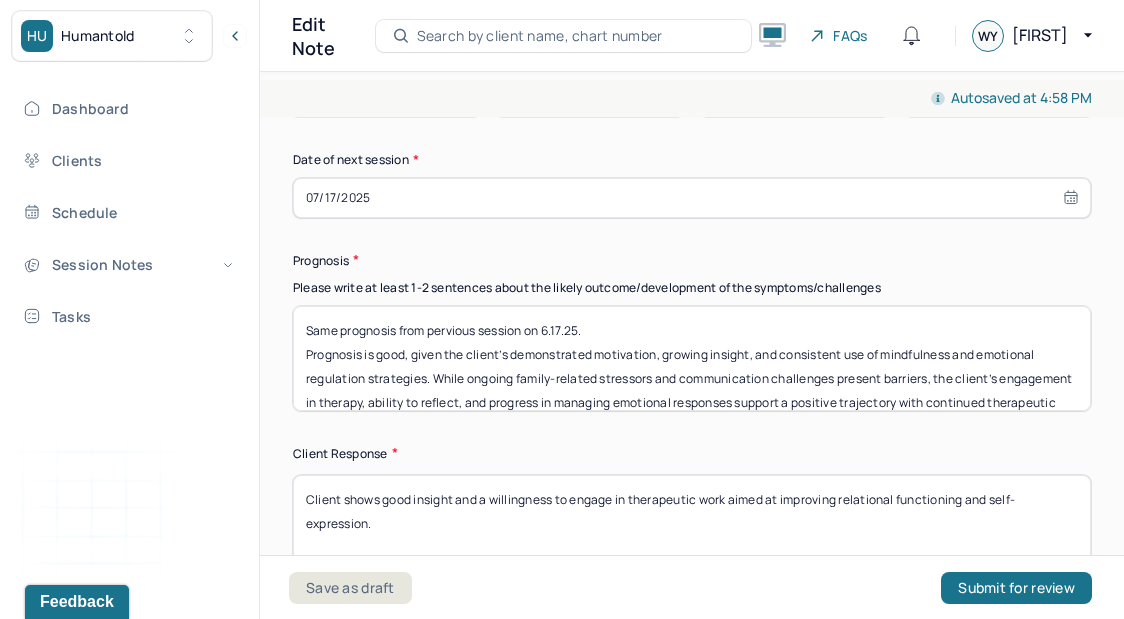 drag, startPoint x: 303, startPoint y: 316, endPoint x: 317, endPoint y: 475, distance: 159.61516 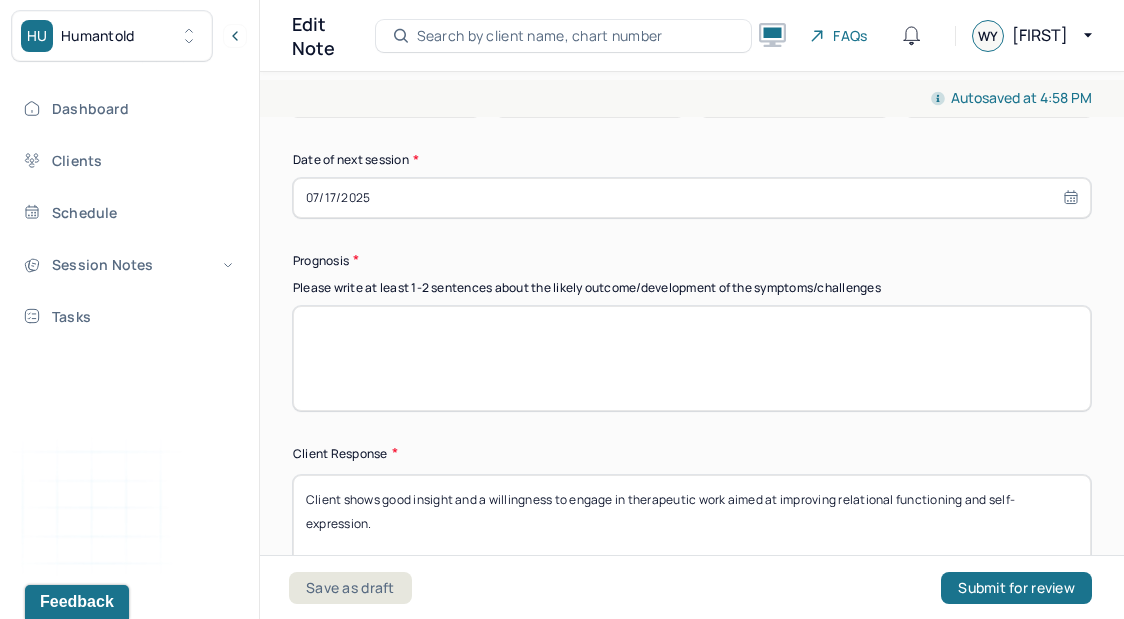 scroll, scrollTop: 0, scrollLeft: 0, axis: both 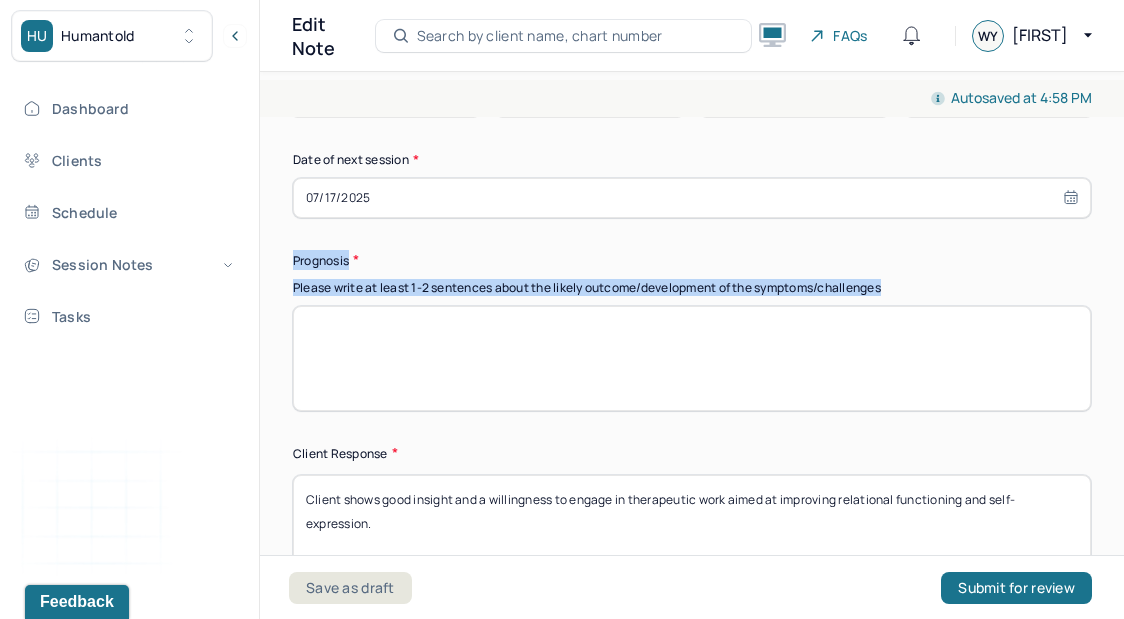 drag, startPoint x: 905, startPoint y: 277, endPoint x: 291, endPoint y: 245, distance: 614.8333 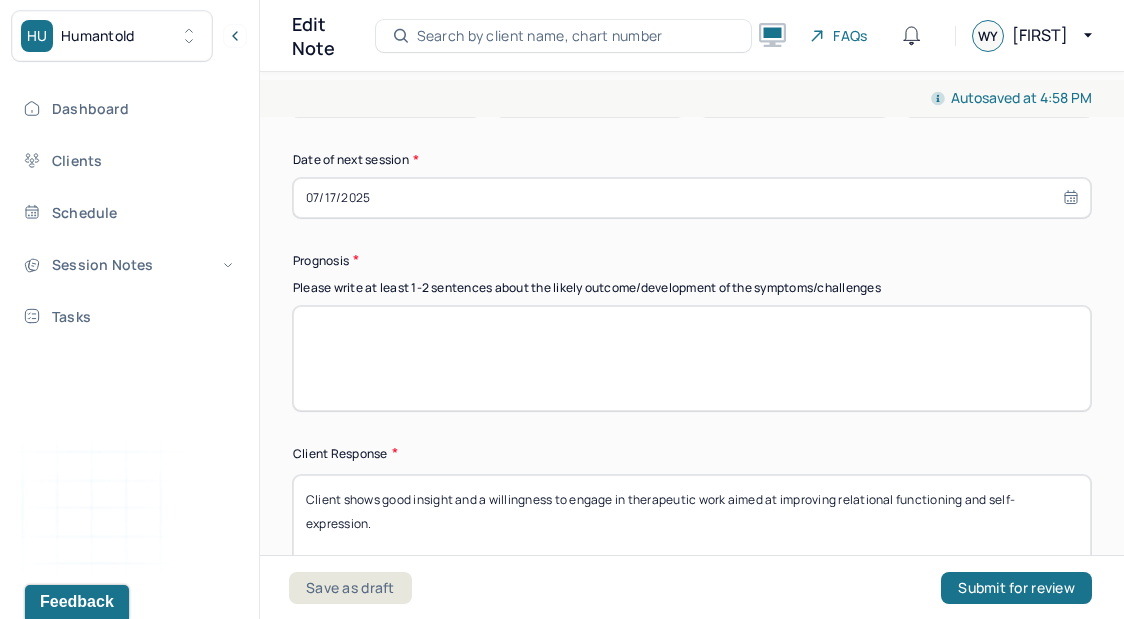 click at bounding box center [692, 358] 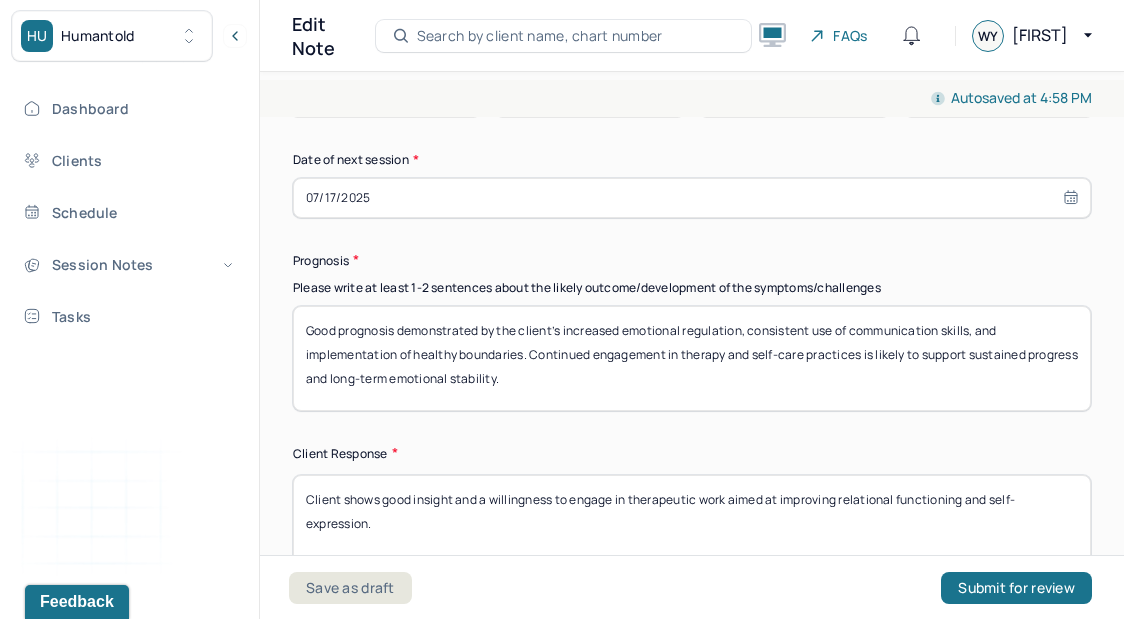 click on "Good prognosis demonstrated by the client’s increased emotional regulation, consistent use of communication skills, and implementation of healthy boundaries. Continued engagement in therapy and self-care practices is likely to support sustained progress and long-term emotional stability." at bounding box center (692, 358) 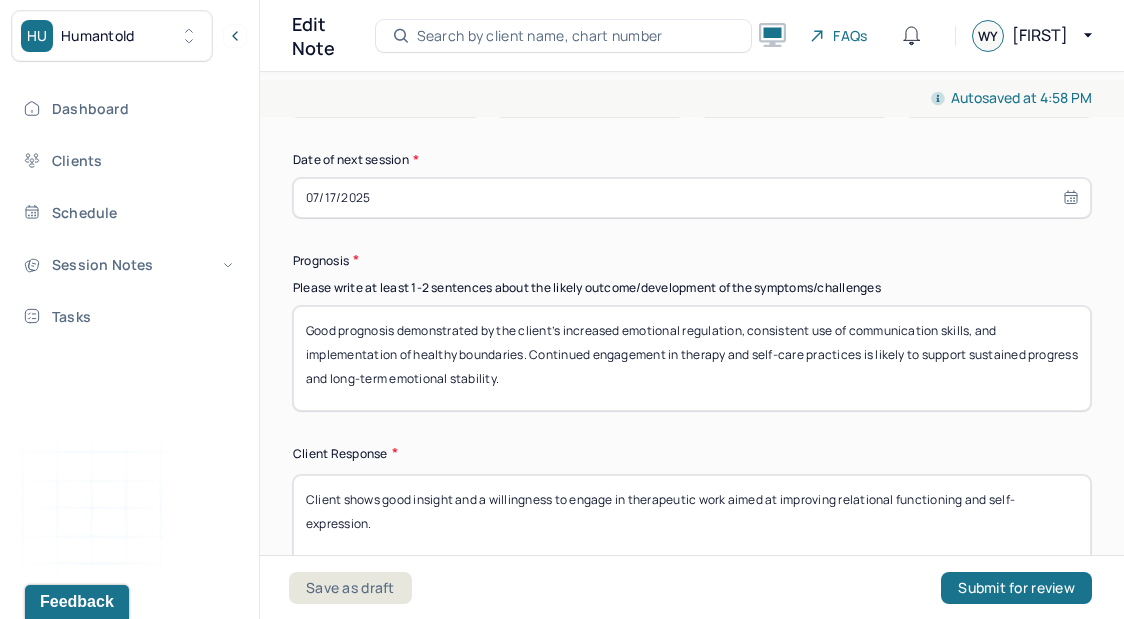 scroll, scrollTop: 3297, scrollLeft: 0, axis: vertical 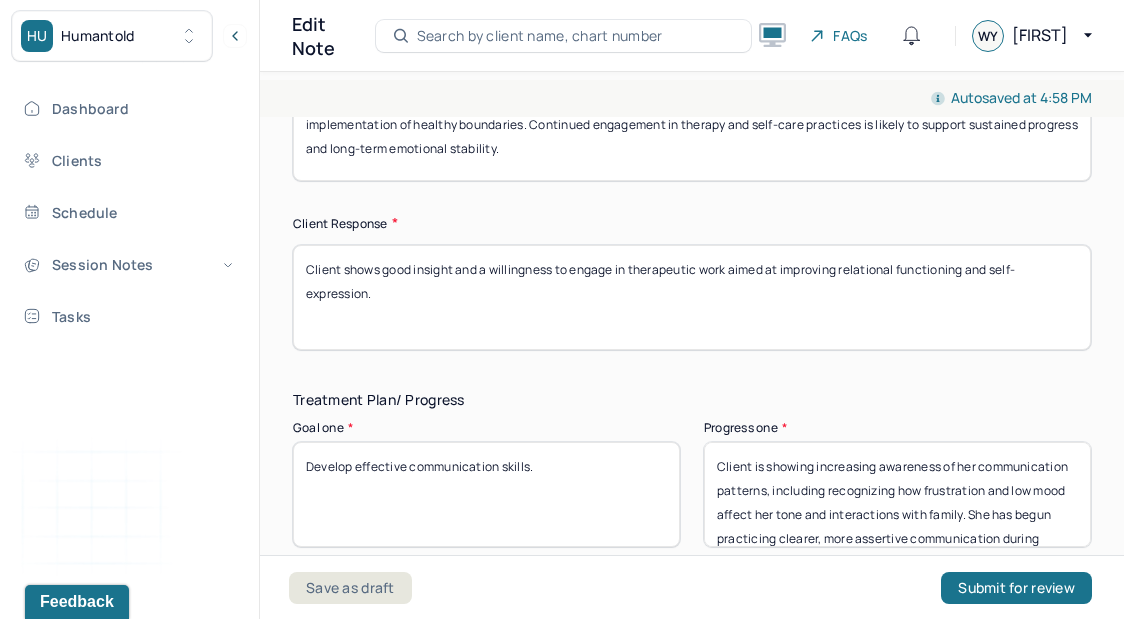 type on "Good prognosis demonstrated by the client’s increased emotional regulation, consistent use of communication skills, and implementation of healthy boundaries. Continued engagement in therapy and self-care practices is likely to support sustained progress and long-term emotional stability." 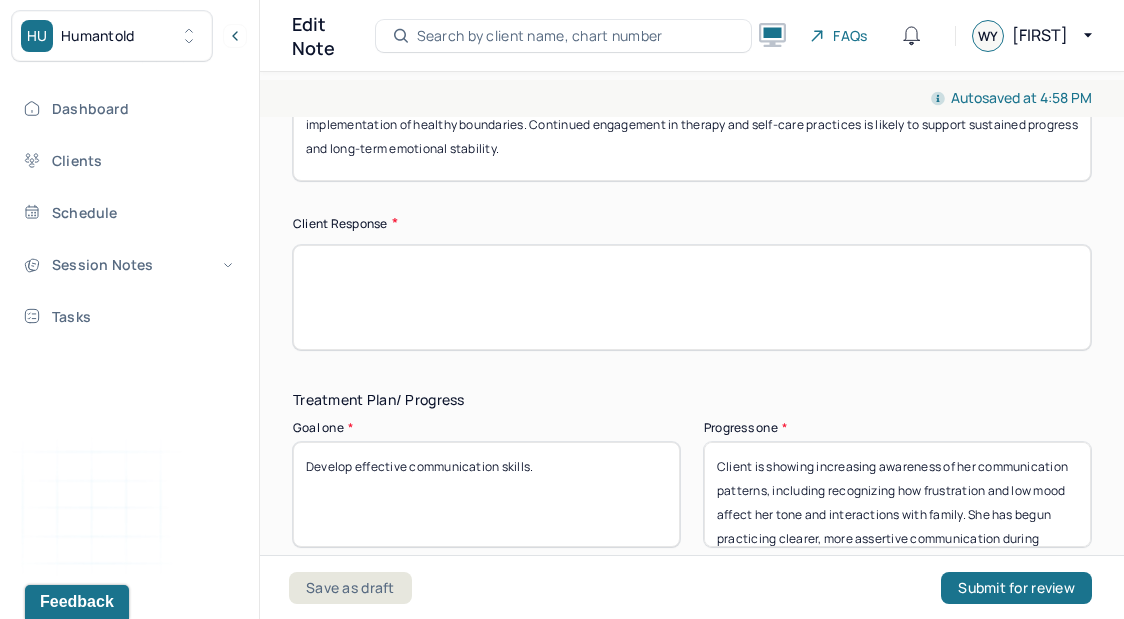 paste on "Client was actively engaged in the session, demonstrated insight, reflected on her progress, and openly discussed recent experiences. She participated willingly and showed motivation to maintain and build on current improvements." 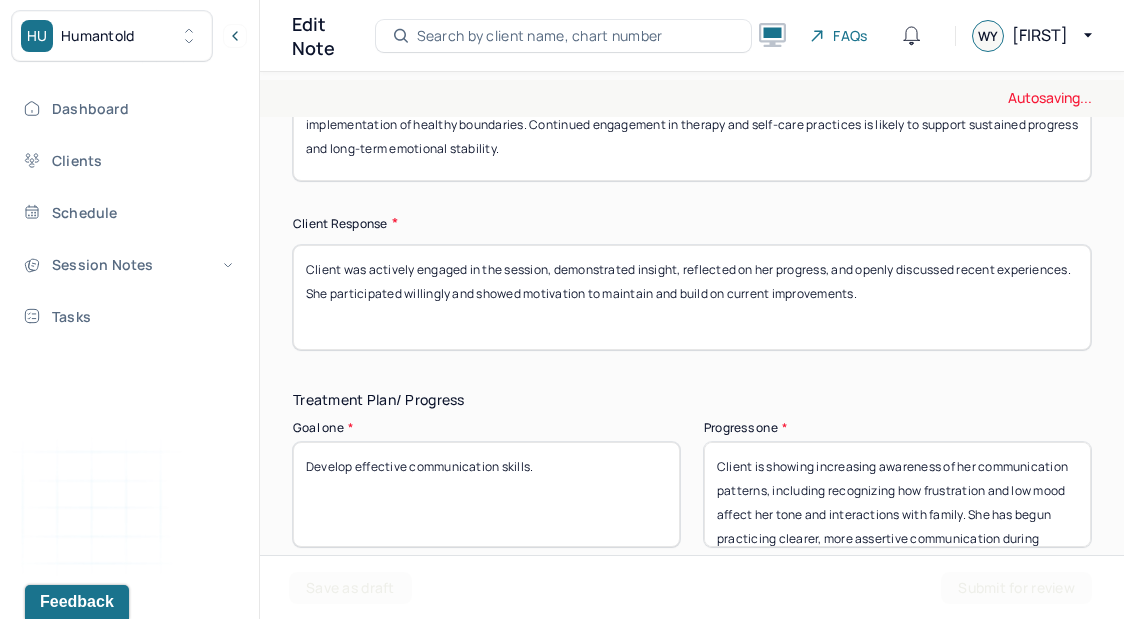 click on "Client shows good insight and a willingness to engage in therapeutic work aimed at improving relational functioning and self-expression." at bounding box center (692, 297) 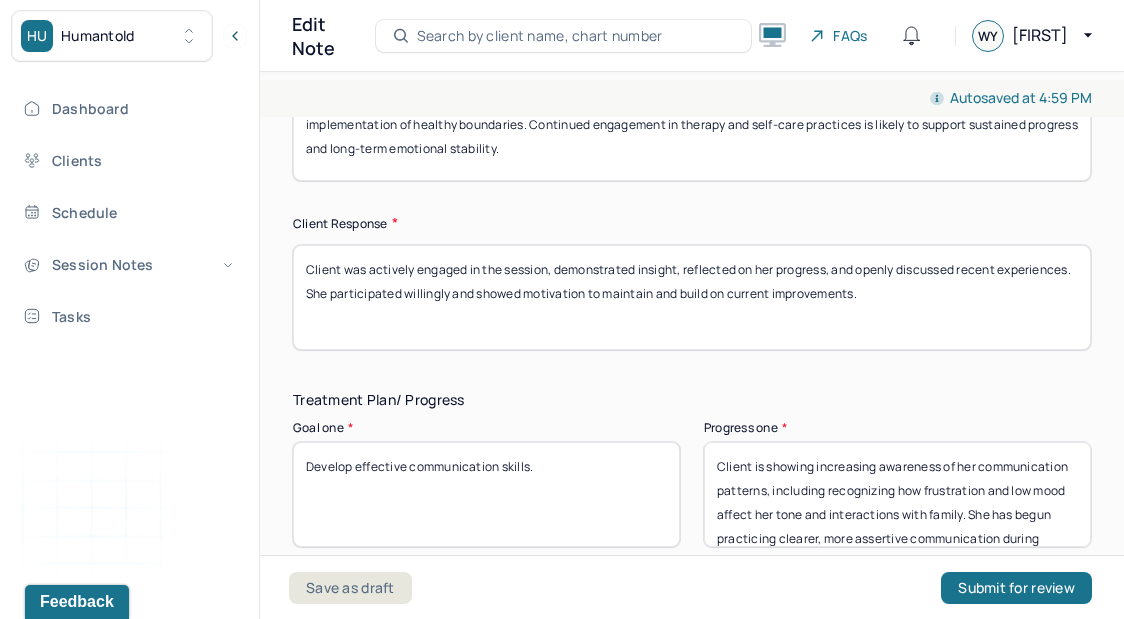 click on "Client was actively engaged in the session, demonstrated insight, reflected on her progress, and openly discussed recent experiences. She participated willingly and showed motivation to maintain and build on current improvements." at bounding box center (692, 297) 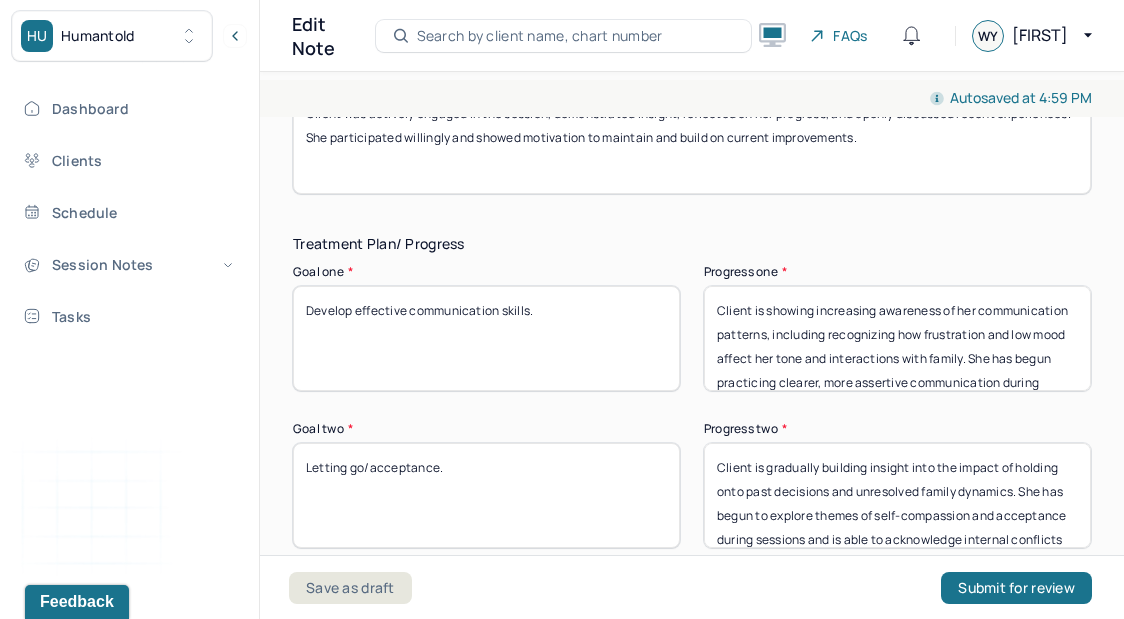 scroll, scrollTop: 3595, scrollLeft: 0, axis: vertical 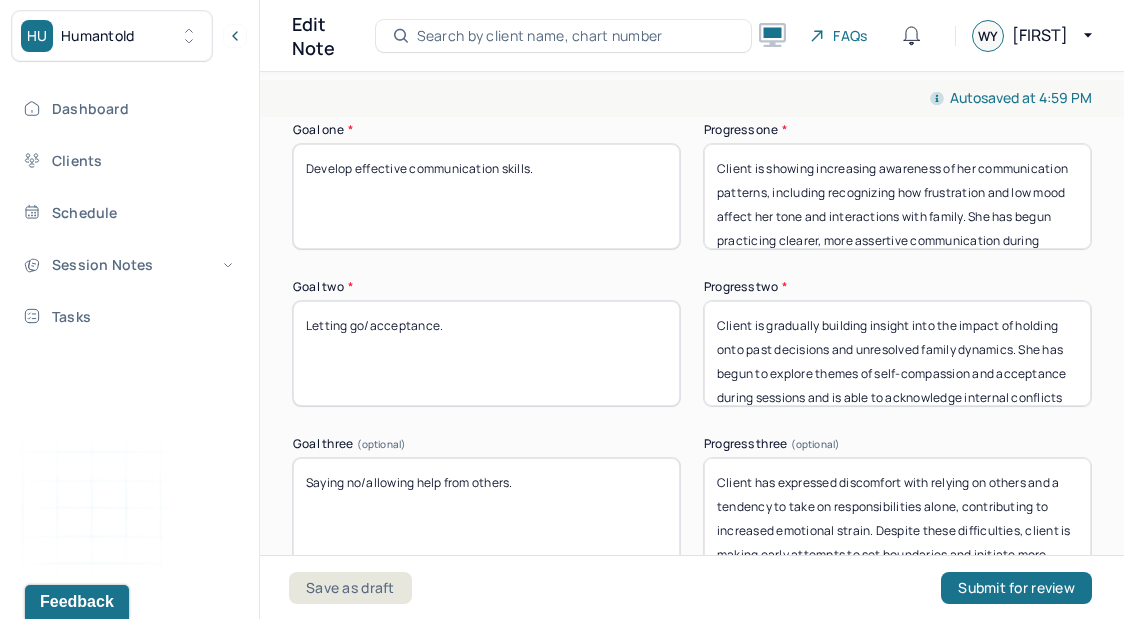 type on "Client was actively engaged in the session, demonstrated insight, reflected on her progress, and openly discussed recent experiences. She participated willingly and showed motivation to maintain and build on current improvements." 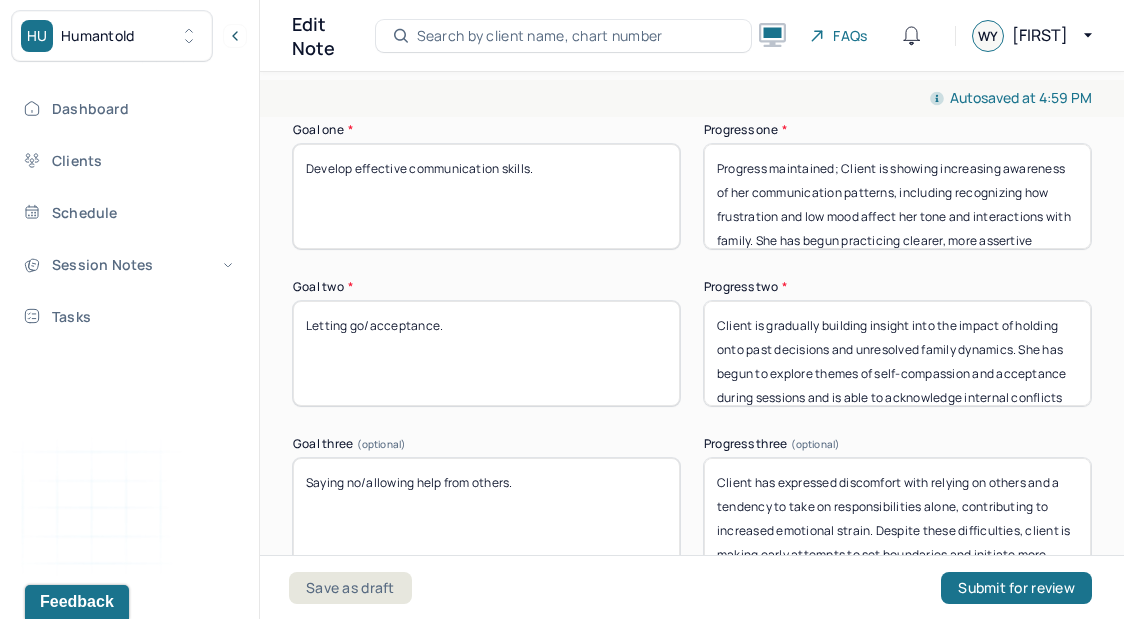 click on "Progress maintained'Client is showing increasing awareness of her communication patterns, including recognizing how frustration and low mood affect her tone and interactions with family. She has begun practicing clearer, more assertive communication during sessions and is exploring ways to reduce avoidance and aggressive responses. Client reports some success in applying these skills in day-to-day conversations, though challenges remain when emotions run high." at bounding box center [897, 196] 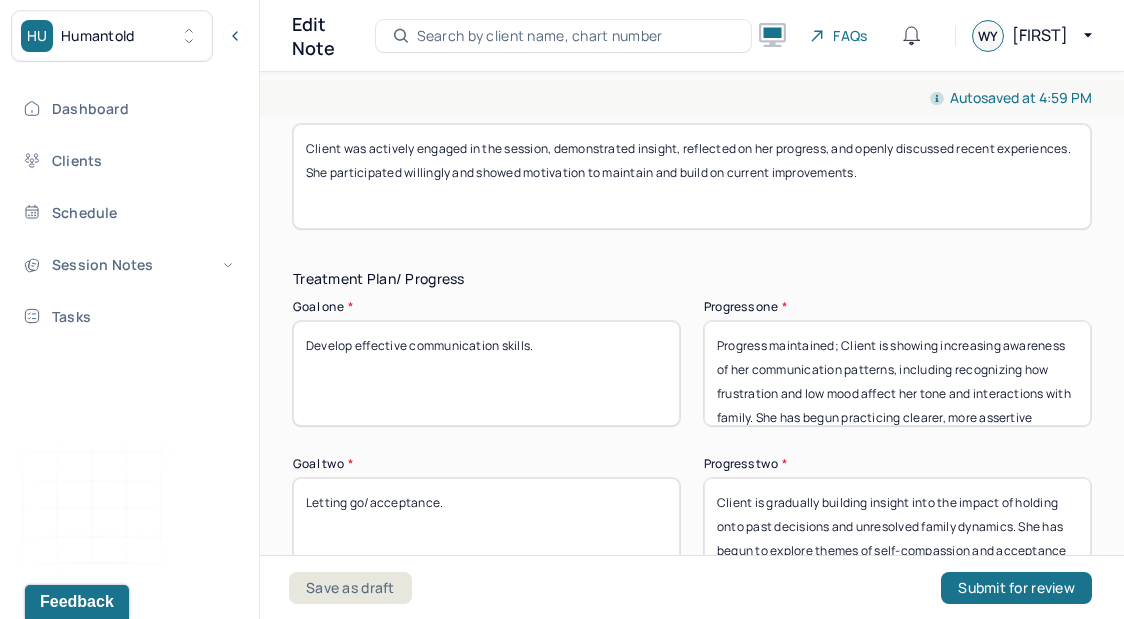 scroll, scrollTop: 3365, scrollLeft: 0, axis: vertical 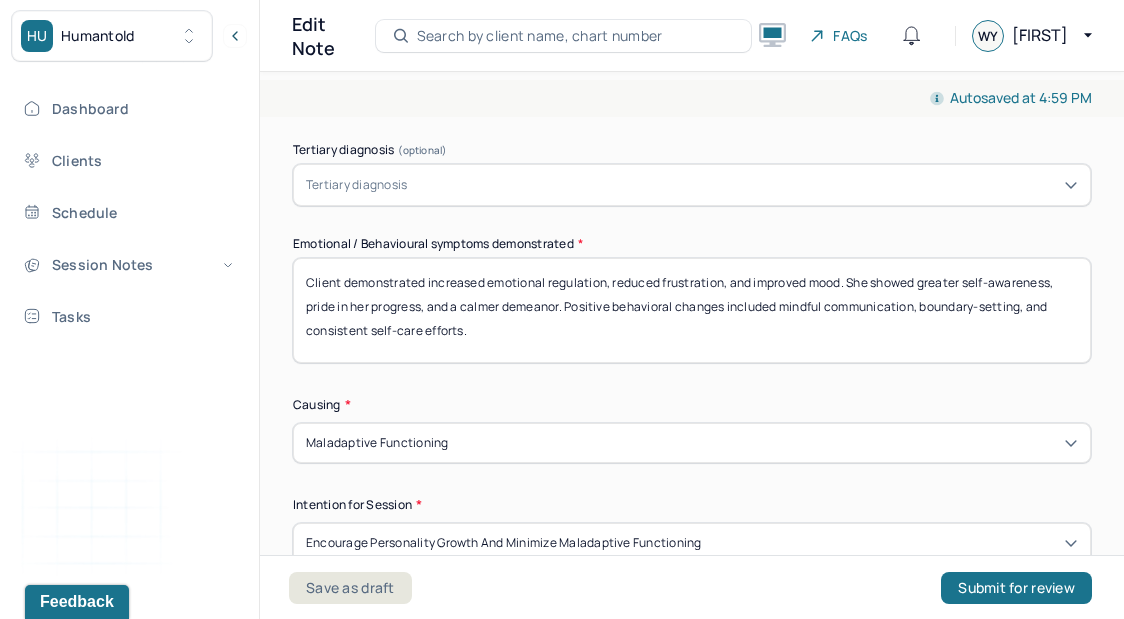 type on "Progress maintained; Client is showing increasing awareness of her communication patterns, including recognizing how frustration and low mood affect her tone and interactions with family. She has begun practicing clearer, more assertive communication during sessions and is exploring ways to reduce avoidance and aggressive responses. Client reports some success in applying these skills in day-to-day conversations, though challenges remain when emotions run high." 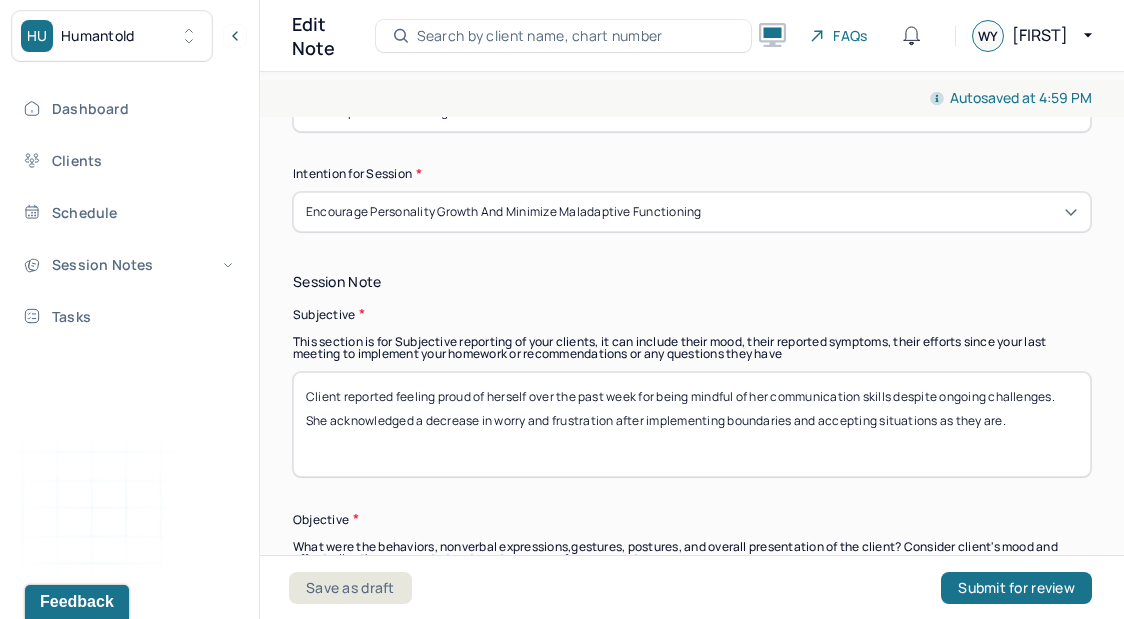 scroll, scrollTop: 1328, scrollLeft: 0, axis: vertical 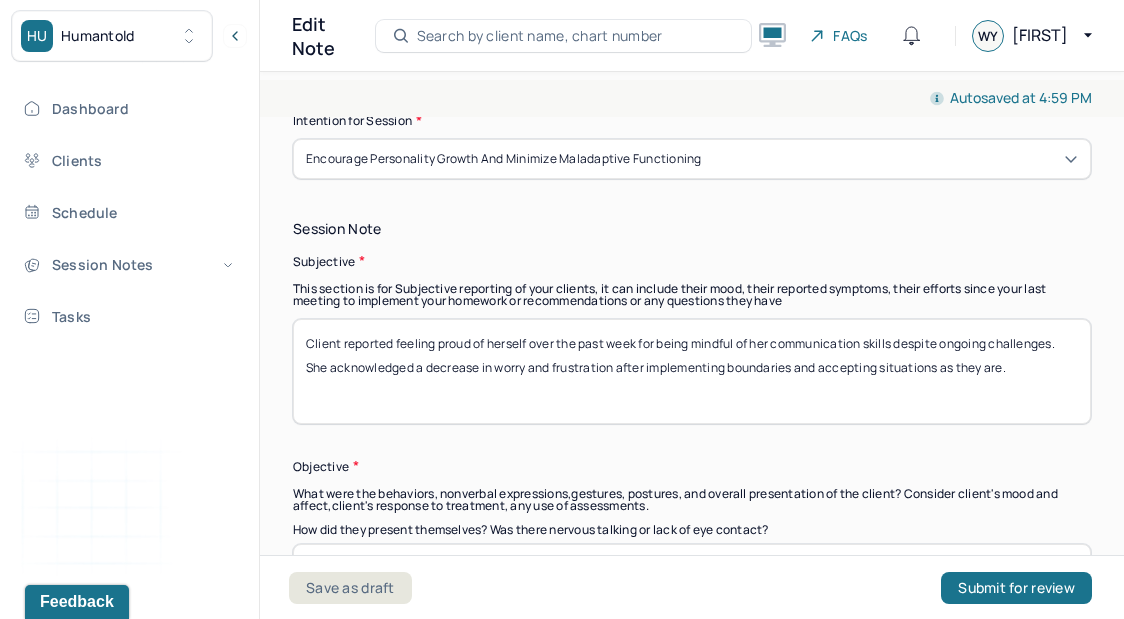 click on "Client reported feeling proud of herself over the past week for being mindful of her communication skills despite ongoing challenges. She acknowledged a decrease in worry and frustration after implementing boundaries and accepting situations as they are." at bounding box center (692, 371) 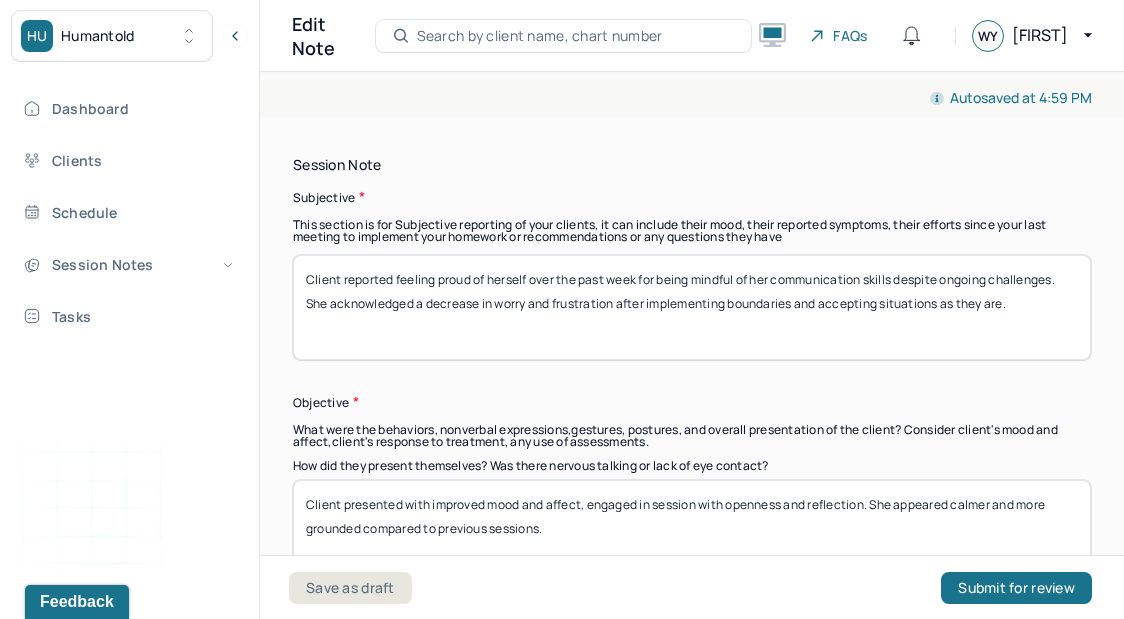 scroll, scrollTop: 1509, scrollLeft: 0, axis: vertical 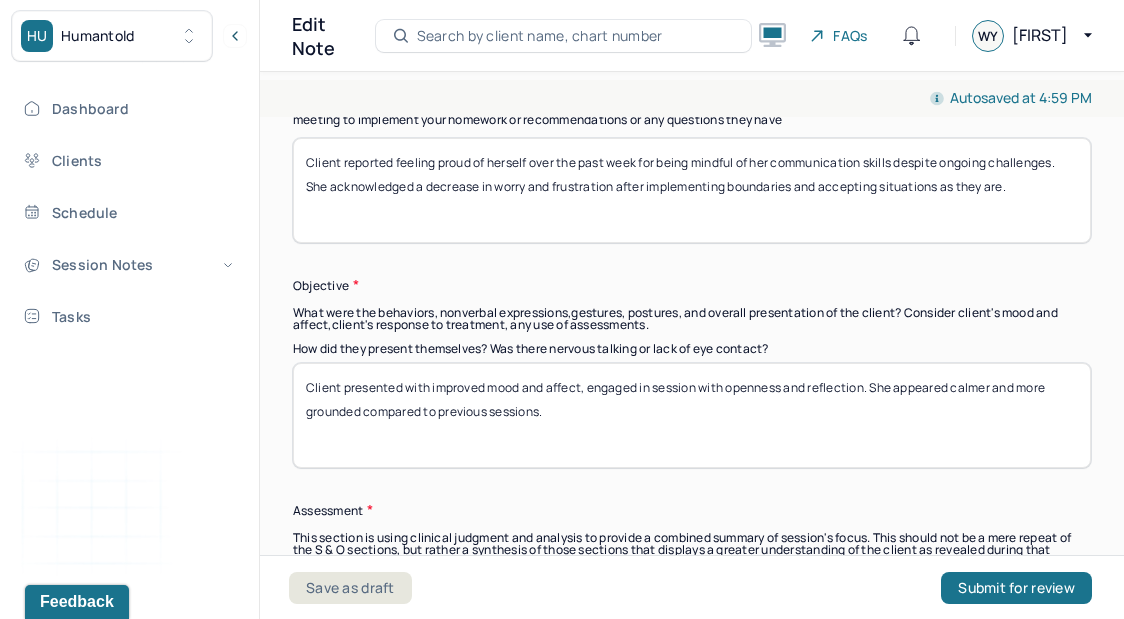 click on "Client presented with improved mood and affect, engaged in session with openness and reflection. She appeared calmer and more grounded compared to previous sessions." at bounding box center [692, 415] 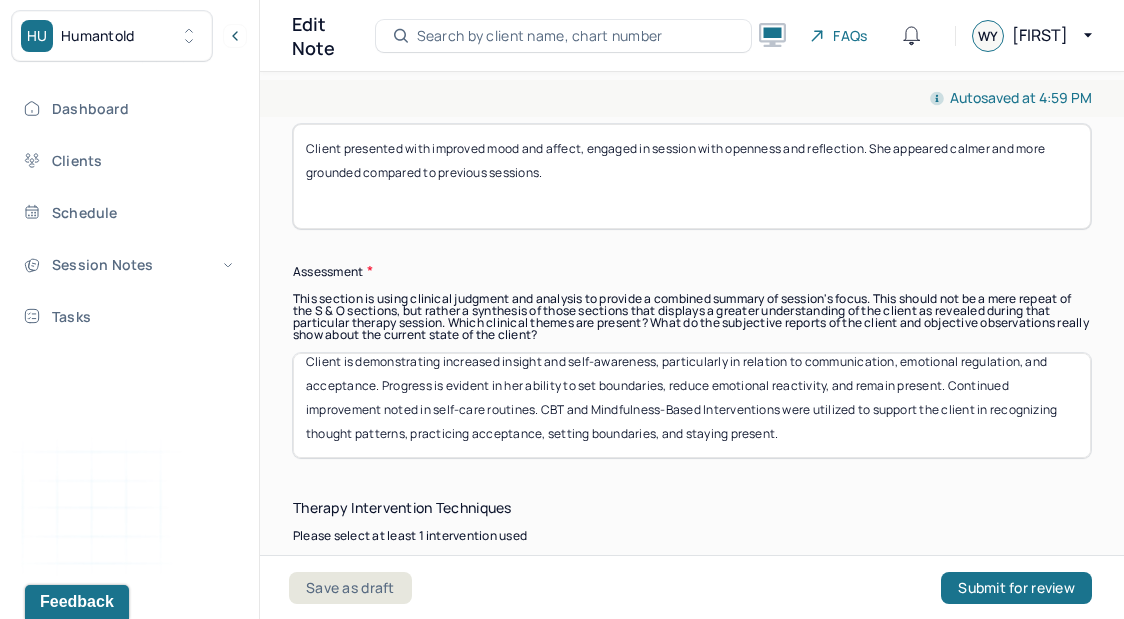 scroll, scrollTop: 1794, scrollLeft: 0, axis: vertical 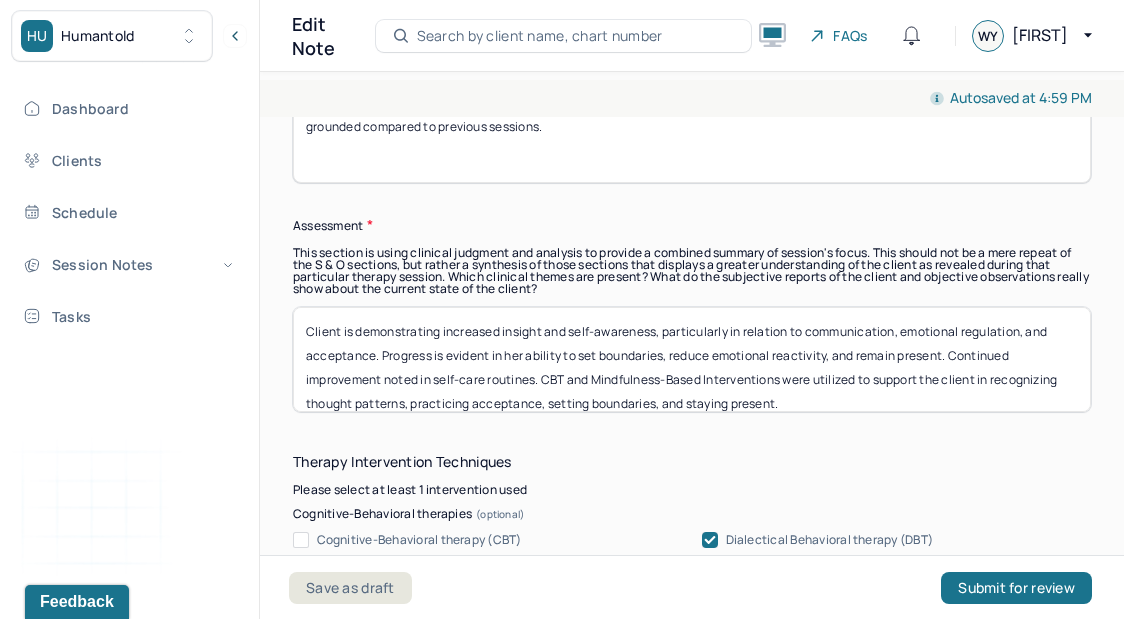 click on "Autosaved at 4:59 PM Appointment Details     Client name [FIRST] [LAST] Date of service [DATE] Time 11:00am - 12:00pm Duration 1hr Appointment type individual therapy Provider name [FIRST] [LAST] Modifier 1 95 Telemedicine Note type Individual soap note Appointment Details     Client name [FIRST] [LAST] Date of service [DATE] Time 11:00am - 12:00pm Duration 1hr Appointment type individual therapy Provider name [FIRST] [LAST] Modifier 1 95 Telemedicine Note type Individual soap note   Load previous session note   Instructions The fields marked with an asterisk ( * ) are required before you can submit your notes. Before you can submit your session notes, they must be signed. You have the option to save your notes as a draft before making a submission. Appointment location * Teletherapy Client Teletherapy Location Home Office Other Provider Teletherapy Location Home Office Other Consent was received for the teletherapy session The teletherapy session was conducted via video Primary diagnosis * (optional) * * *" at bounding box center [692, 341] 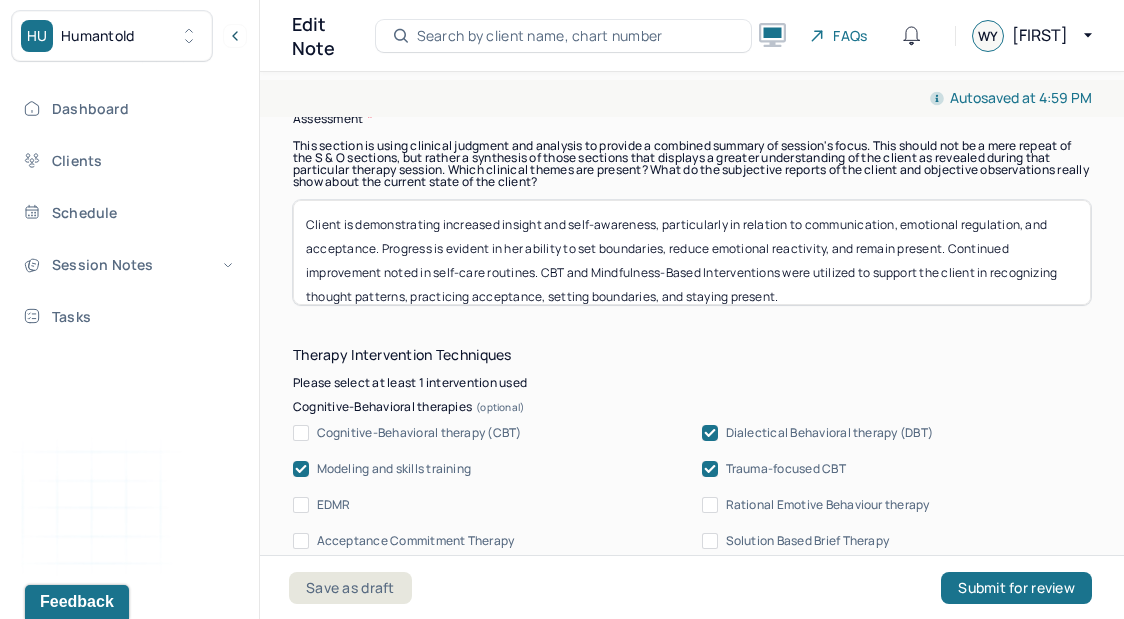 scroll, scrollTop: 2035, scrollLeft: 0, axis: vertical 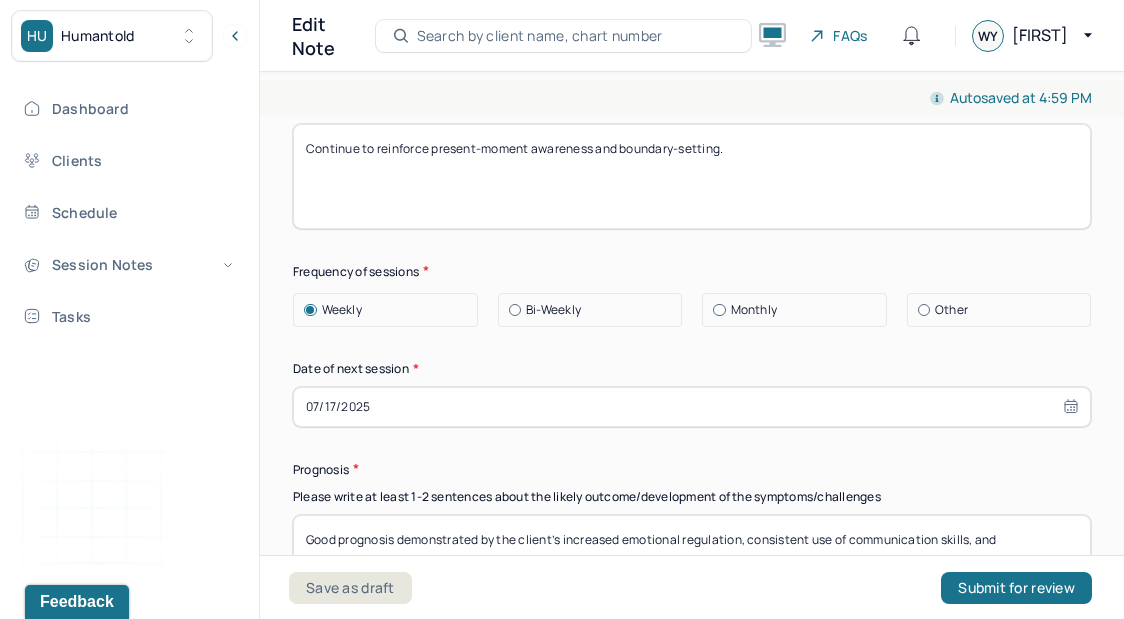click on "Continue to reinforce present-moment awareness and boundary-setting." at bounding box center [692, 176] 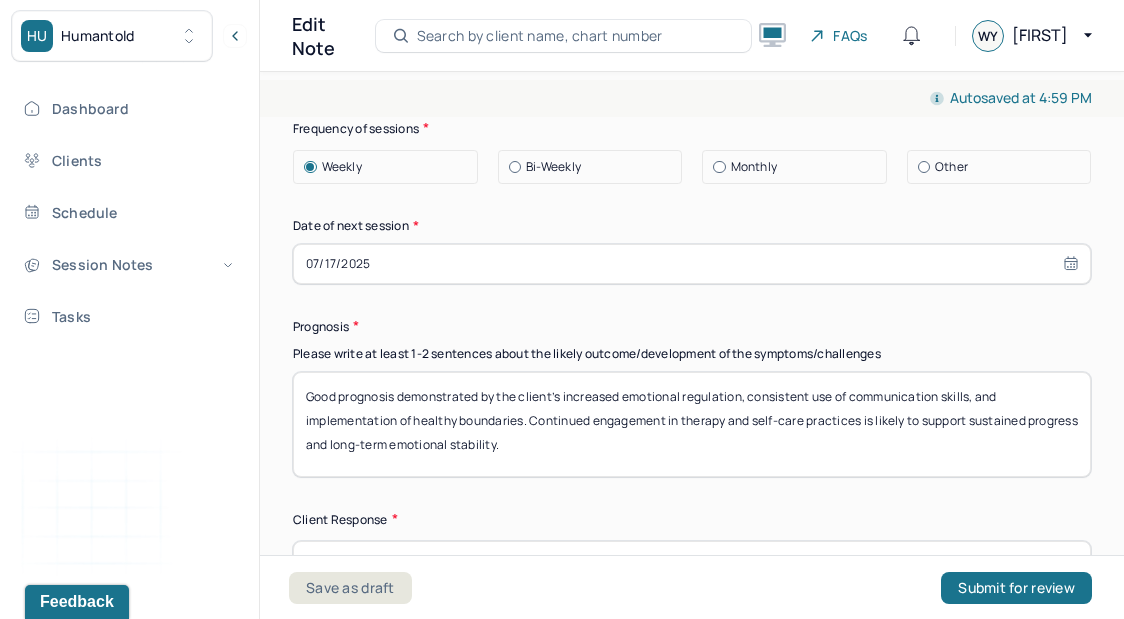 click on "Good prognosis demonstrated by the client’s increased emotional regulation, consistent use of communication skills, and implementation of healthy boundaries. Continued engagement in therapy and self-care practices is likely to support sustained progress and long-term emotional stability." at bounding box center [692, 424] 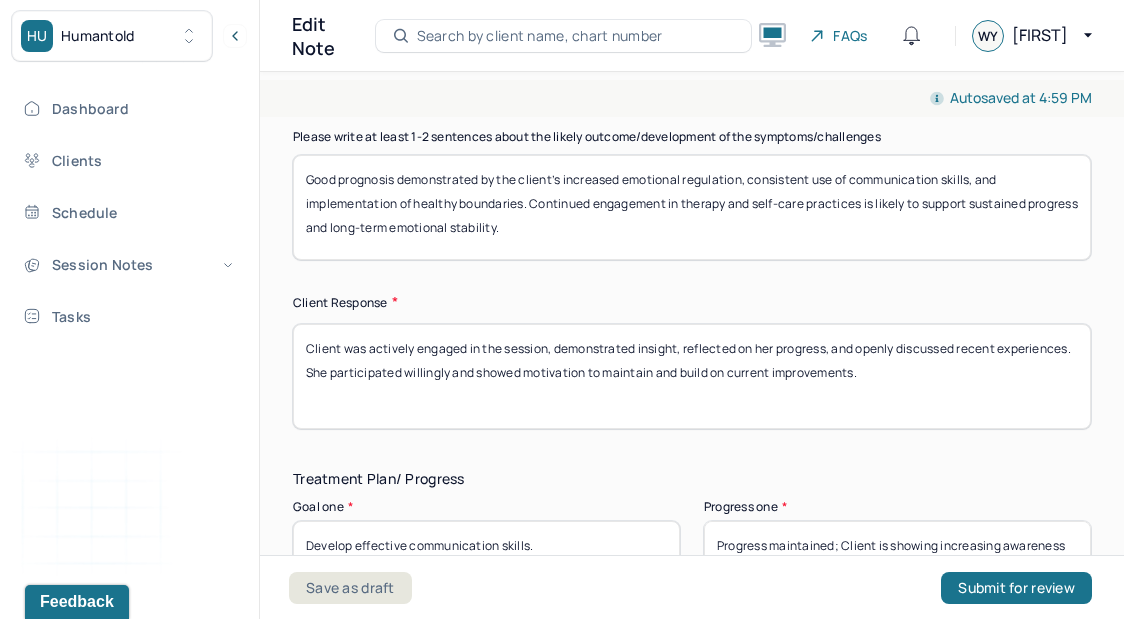 scroll, scrollTop: 3223, scrollLeft: 0, axis: vertical 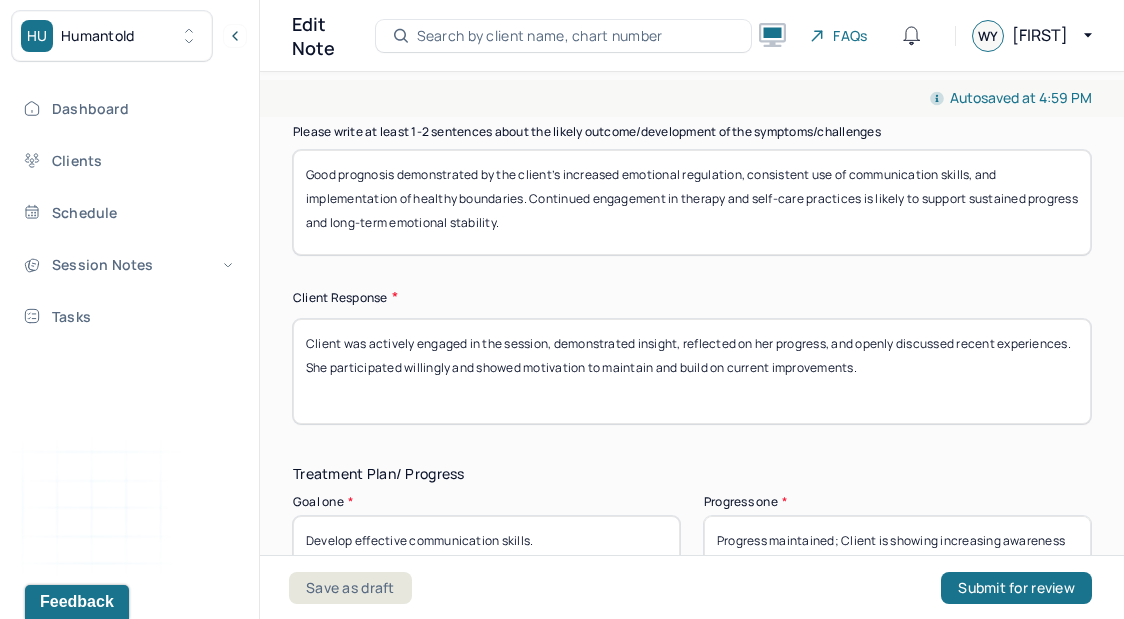 click on "Client was actively engaged in the session, demonstrated insight, reflected on her progress, and openly discussed recent experiences. She participated willingly and showed motivation to maintain and build on current improvements." at bounding box center (692, 371) 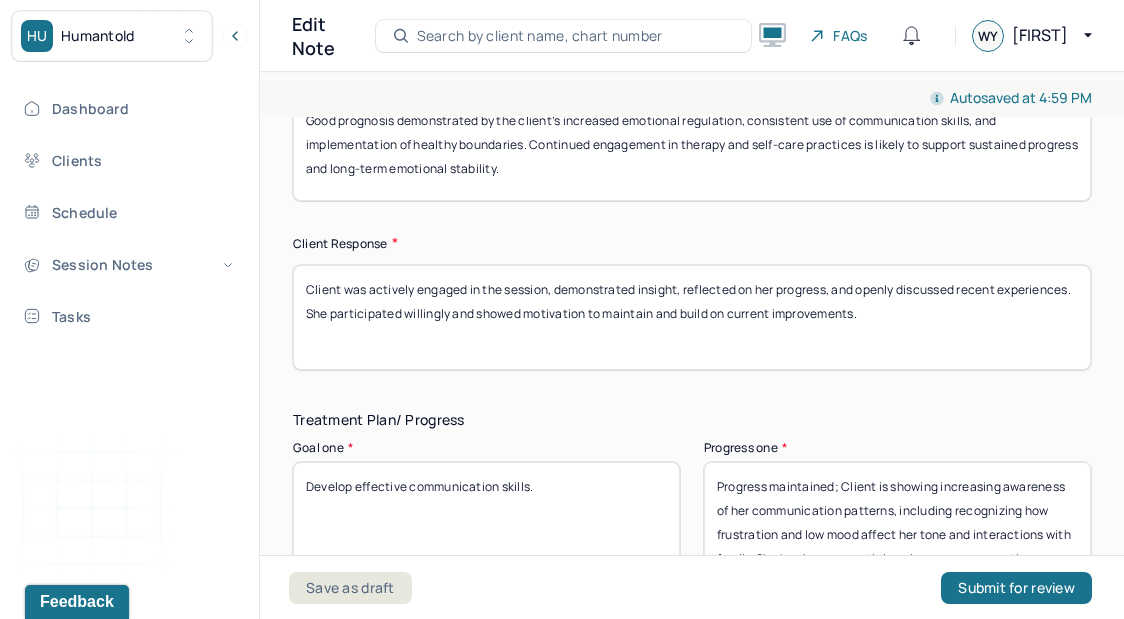 scroll, scrollTop: 3282, scrollLeft: 0, axis: vertical 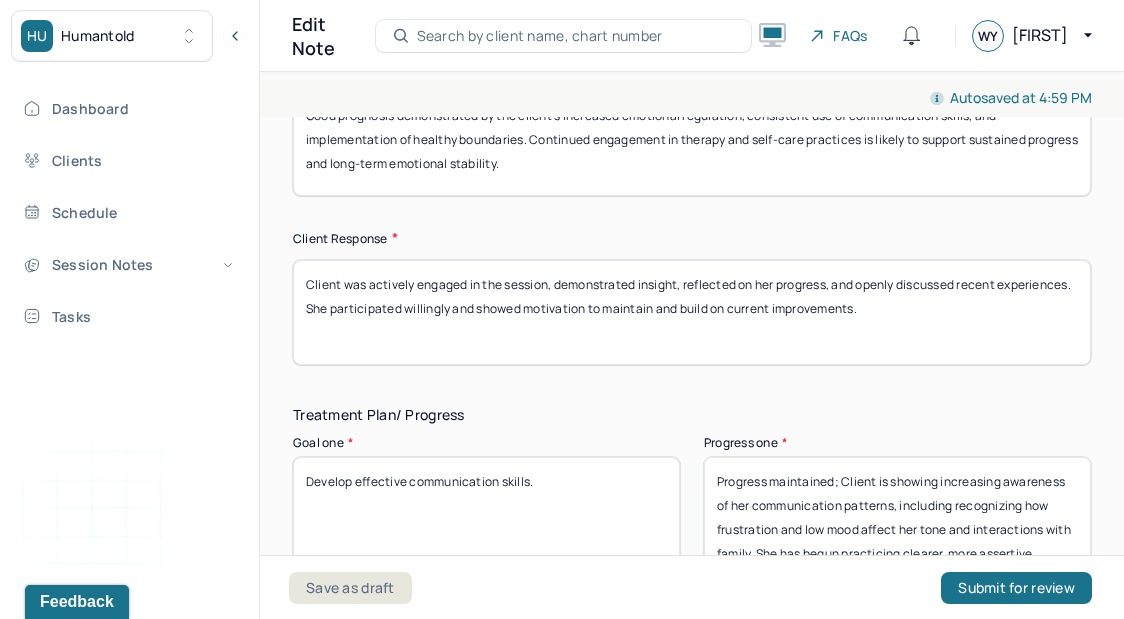 click on "Client was actively engaged in the session, demonstrated insight, reflected on her progress, and openly discussed recent experiences. She participated willingly and showed motivation to maintain and build on current improvements." at bounding box center [692, 312] 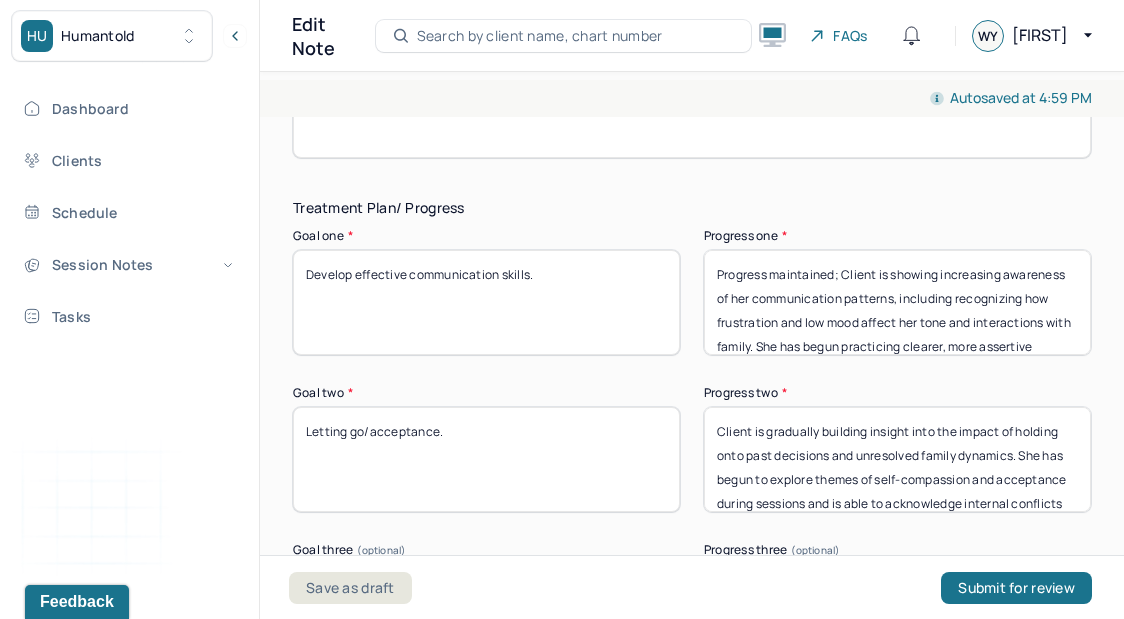 scroll, scrollTop: 3549, scrollLeft: 0, axis: vertical 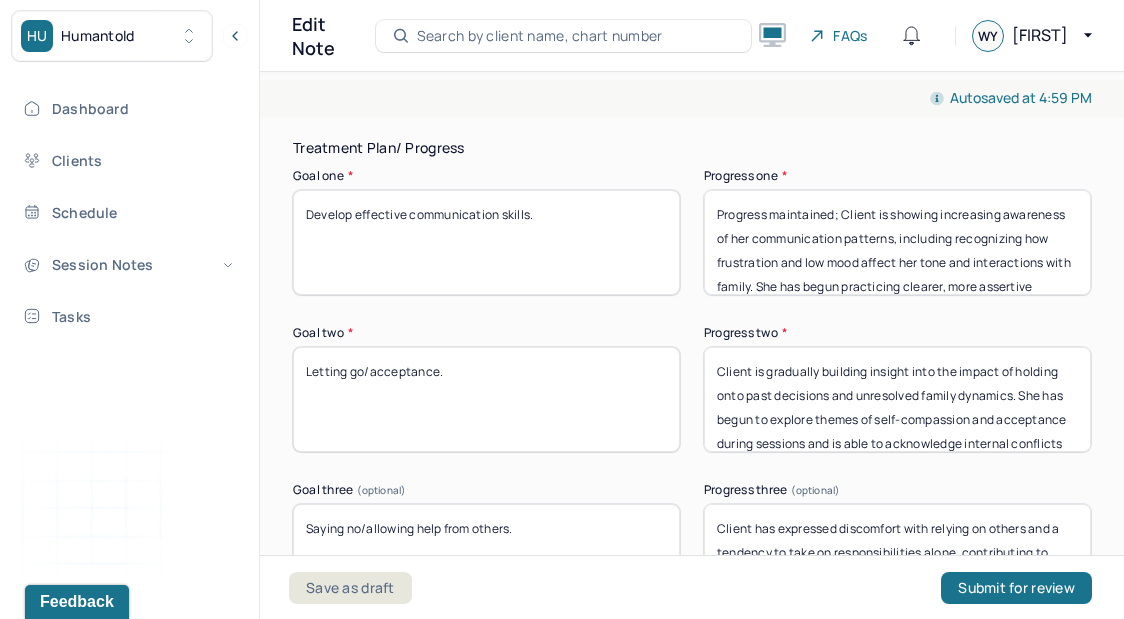 click on "Progress maintained; Client is showing increasing awareness of her communication patterns, including recognizing how frustration and low mood affect her tone and interactions with family. She has begun practicing clearer, more assertive communication during sessions and is exploring ways to reduce avoidance and aggressive responses. Client reports some success in applying these skills in day-to-day conversations, though challenges remain when emotions run high." at bounding box center (897, 242) 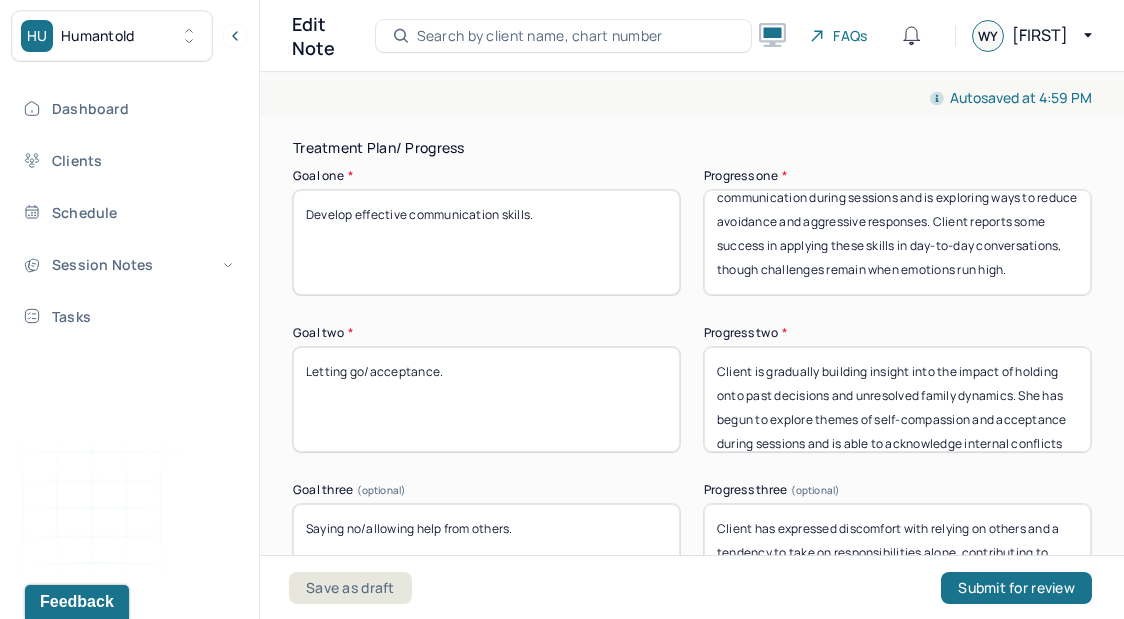 scroll, scrollTop: 136, scrollLeft: 0, axis: vertical 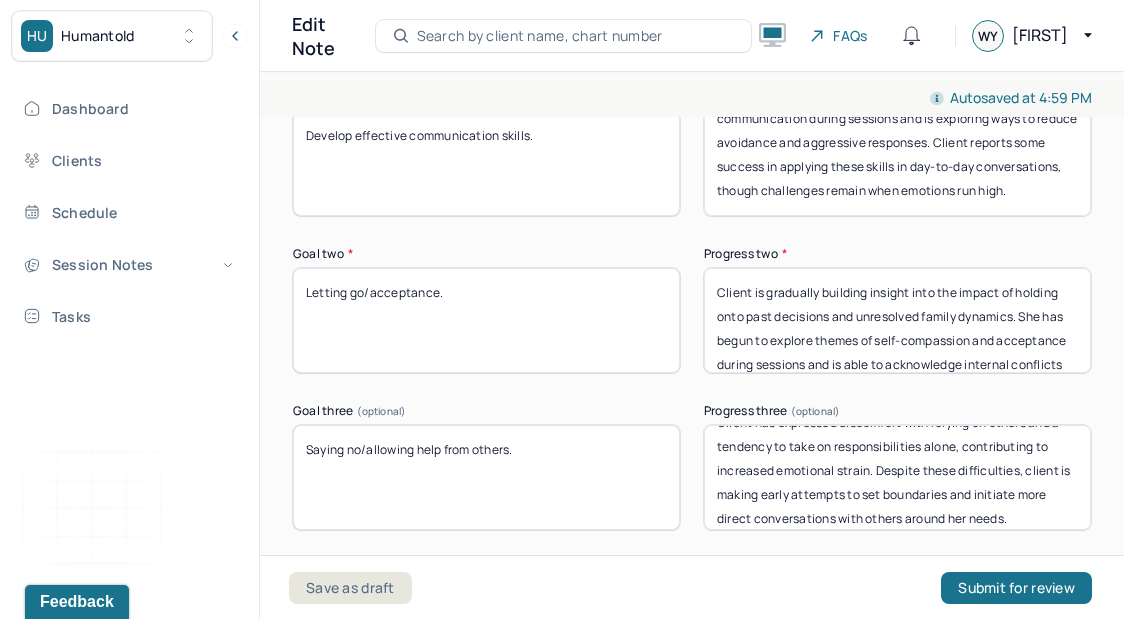 click on "Client has expressed discomfort with relying on others and a tendency to take on responsibilities alone, contributing to increased emotional strain. Despite these difficulties, client is making early attempts to set boundaries and initiate more direct conversations with others around her needs." at bounding box center [897, 477] 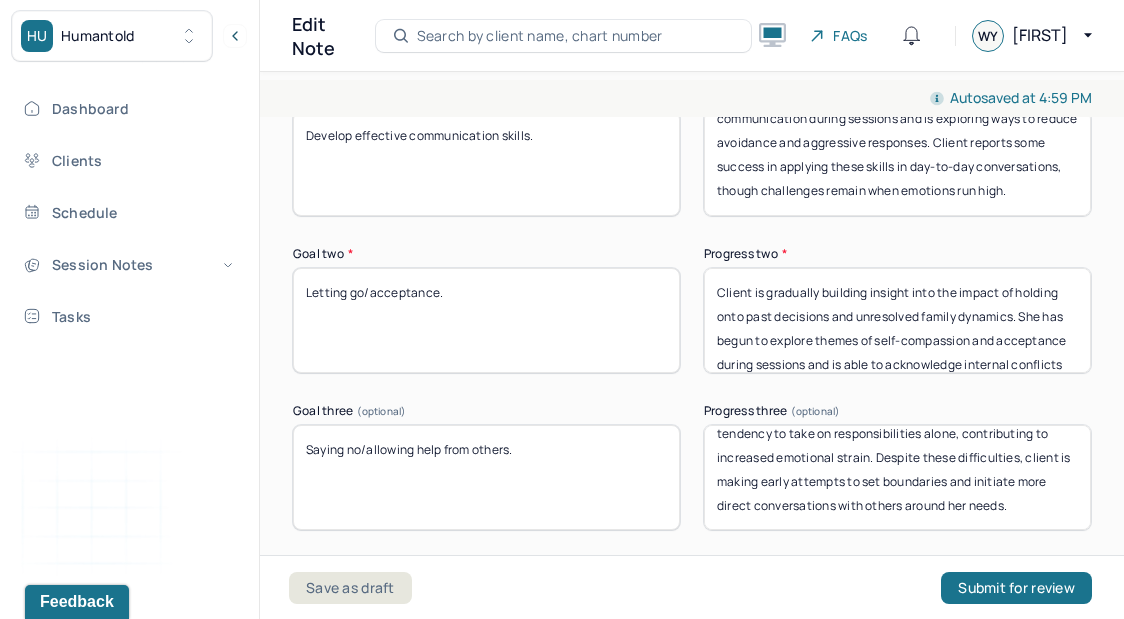 scroll, scrollTop: 0, scrollLeft: 0, axis: both 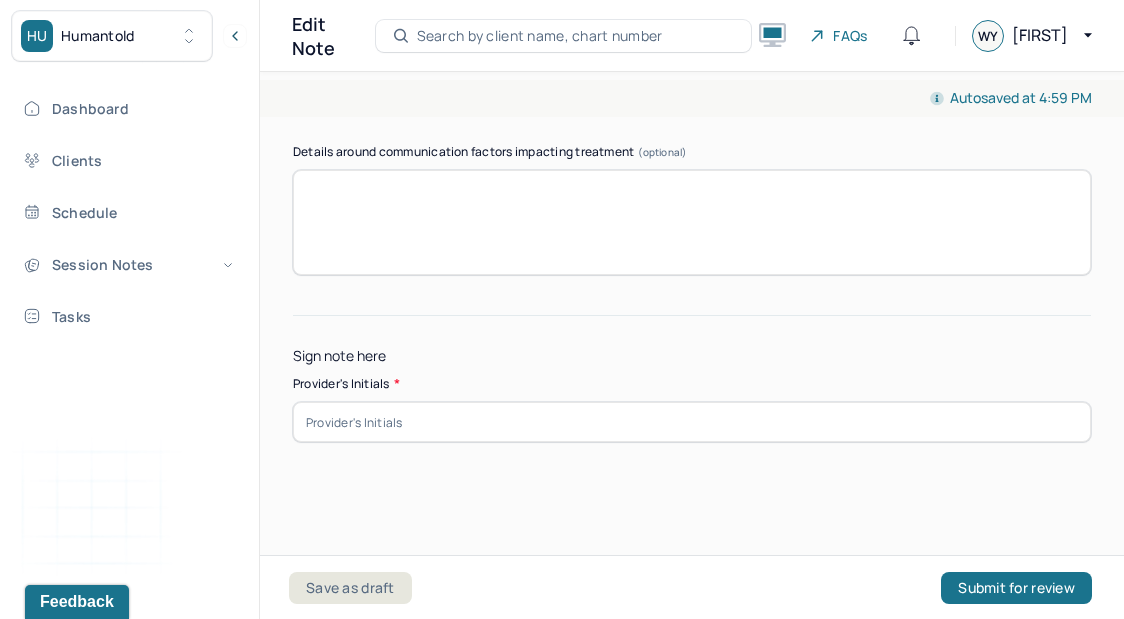 click on "Provider's Initials *" at bounding box center (692, 408) 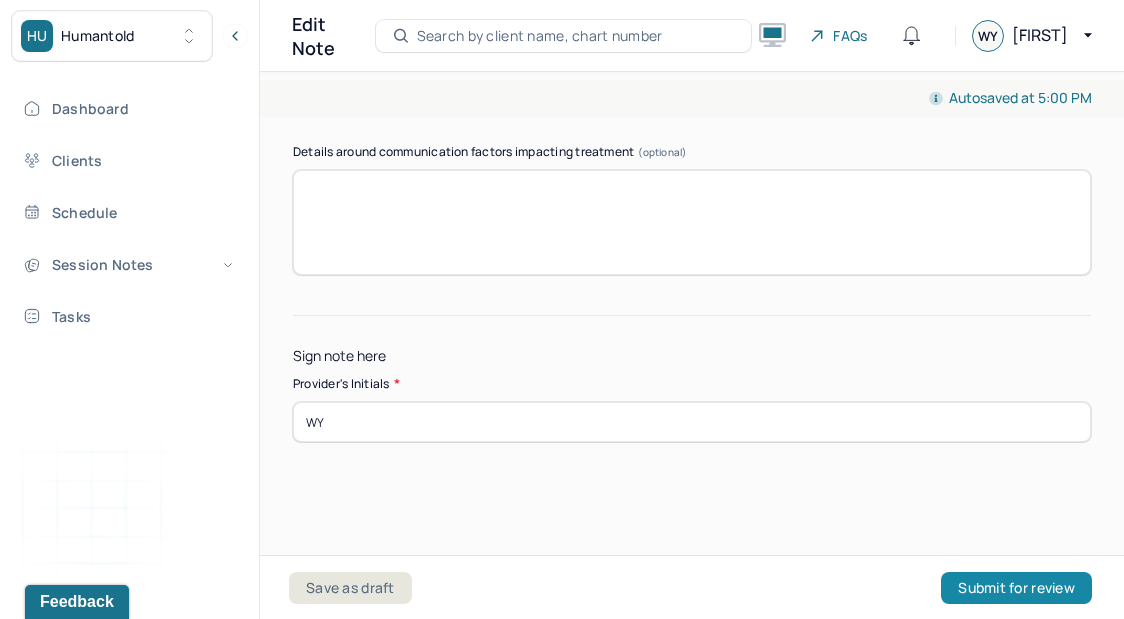 type on "WY" 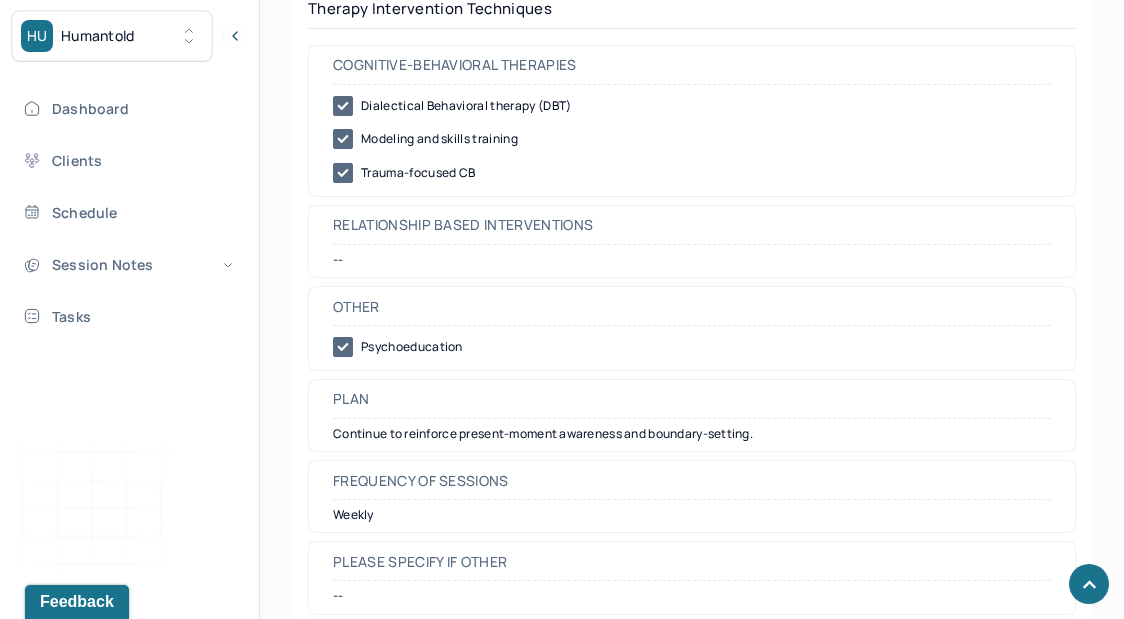scroll, scrollTop: 1729, scrollLeft: 0, axis: vertical 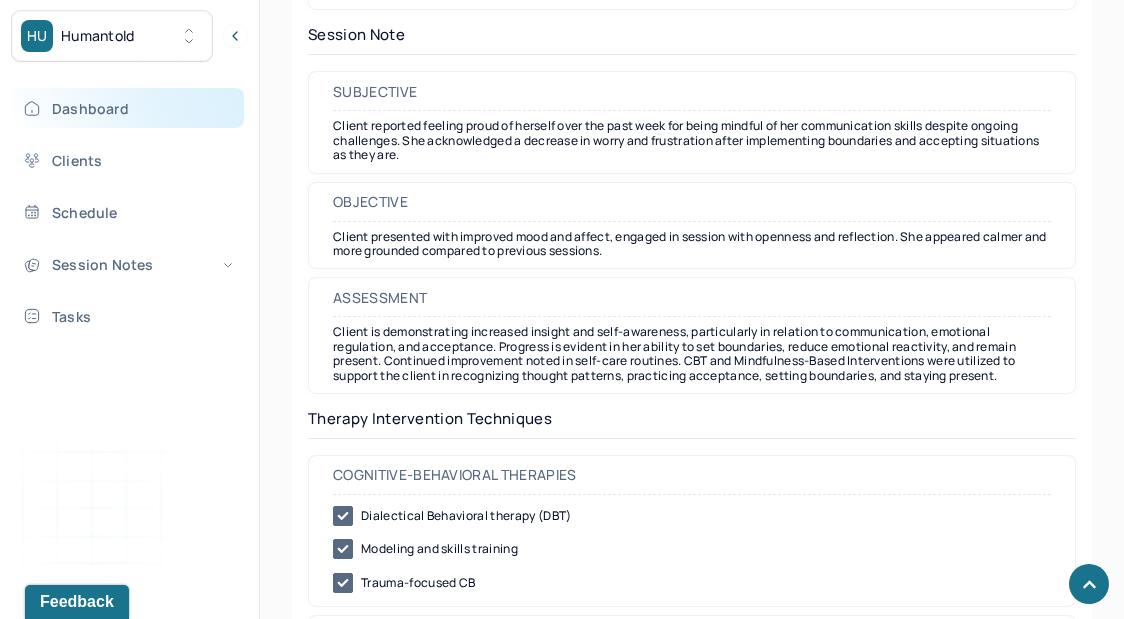 click on "Dashboard" at bounding box center [128, 108] 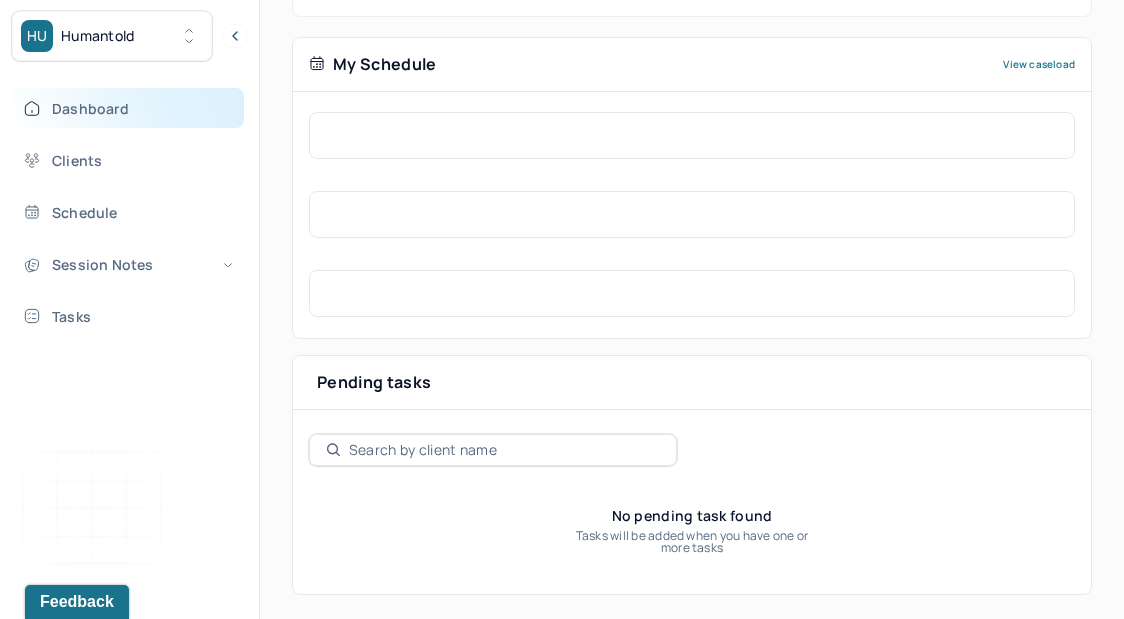 scroll, scrollTop: 383, scrollLeft: 0, axis: vertical 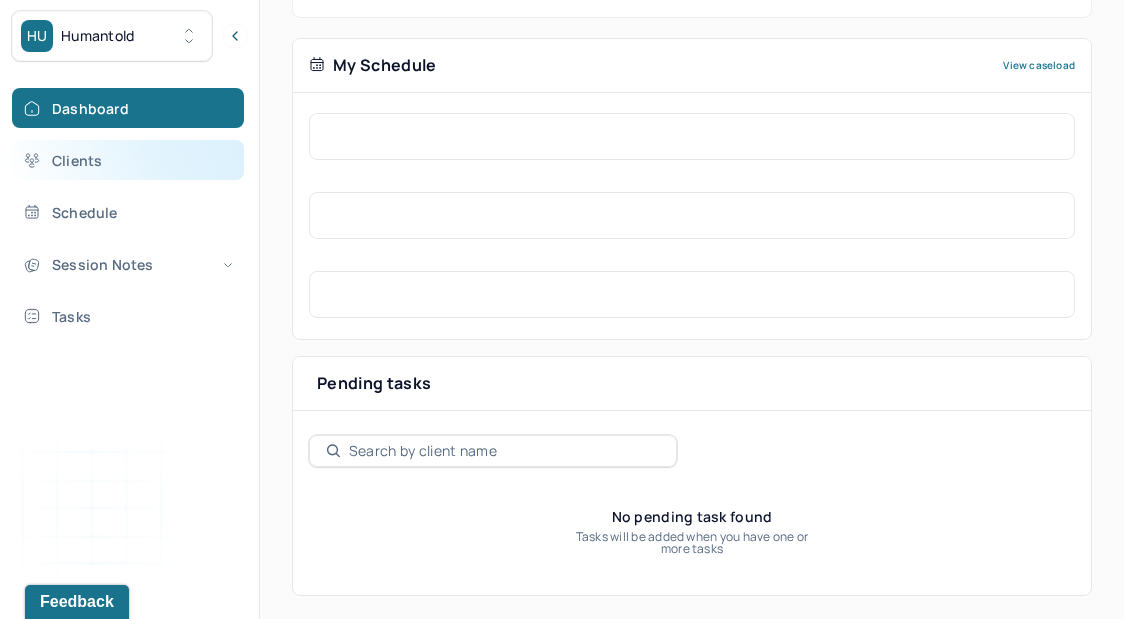 click on "Clients" at bounding box center [128, 160] 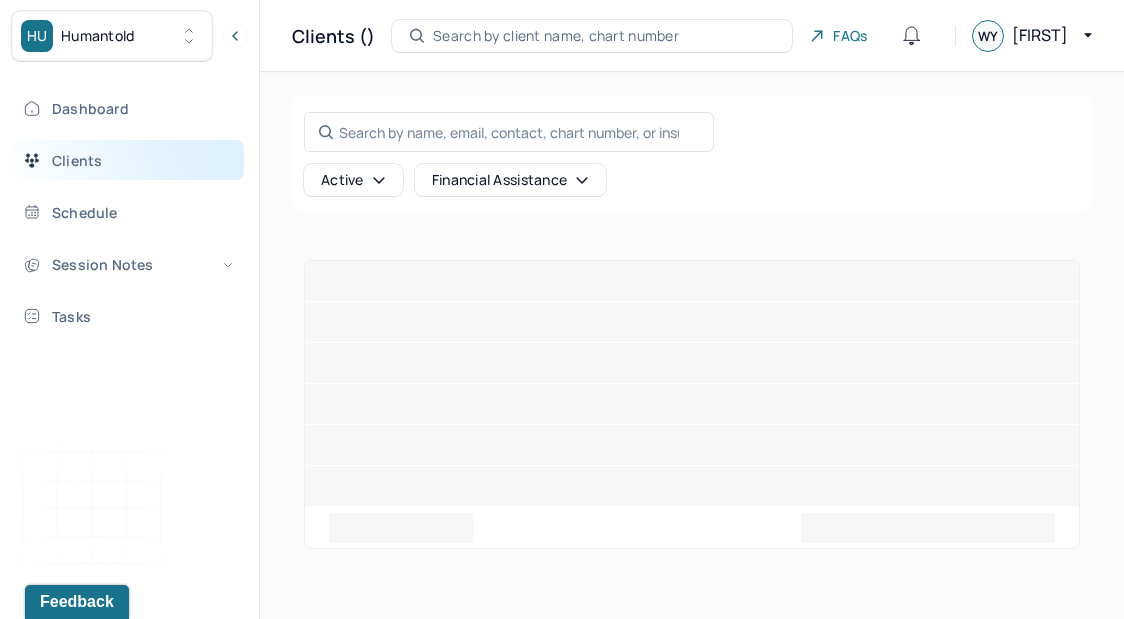 scroll, scrollTop: 0, scrollLeft: 0, axis: both 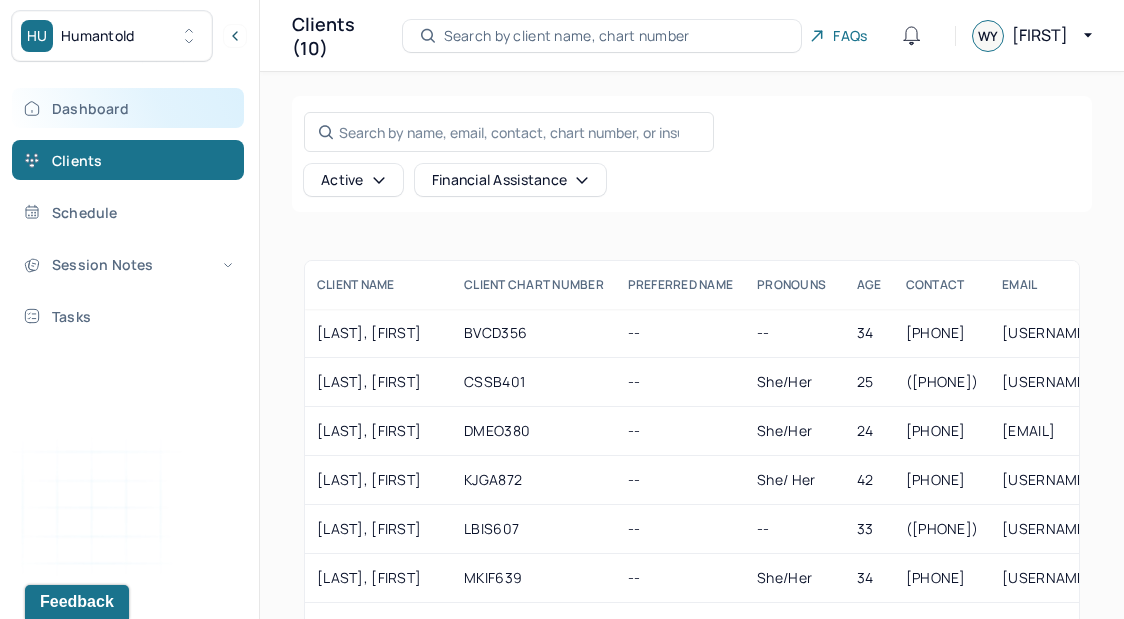 click on "Dashboard" at bounding box center [128, 108] 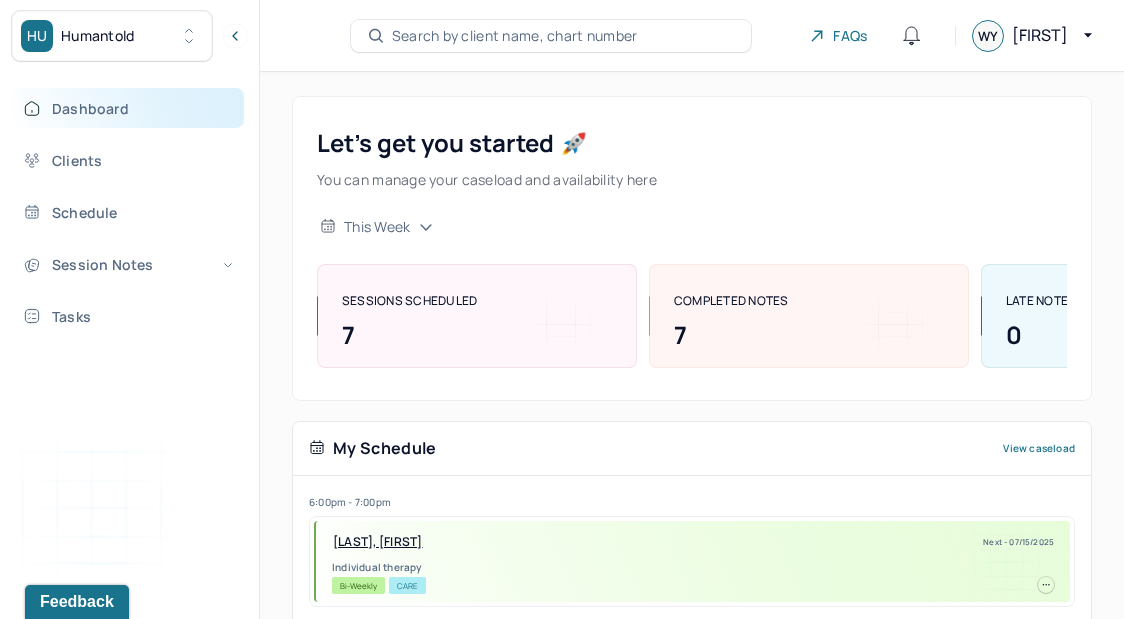 click on "Dashboard" at bounding box center (128, 108) 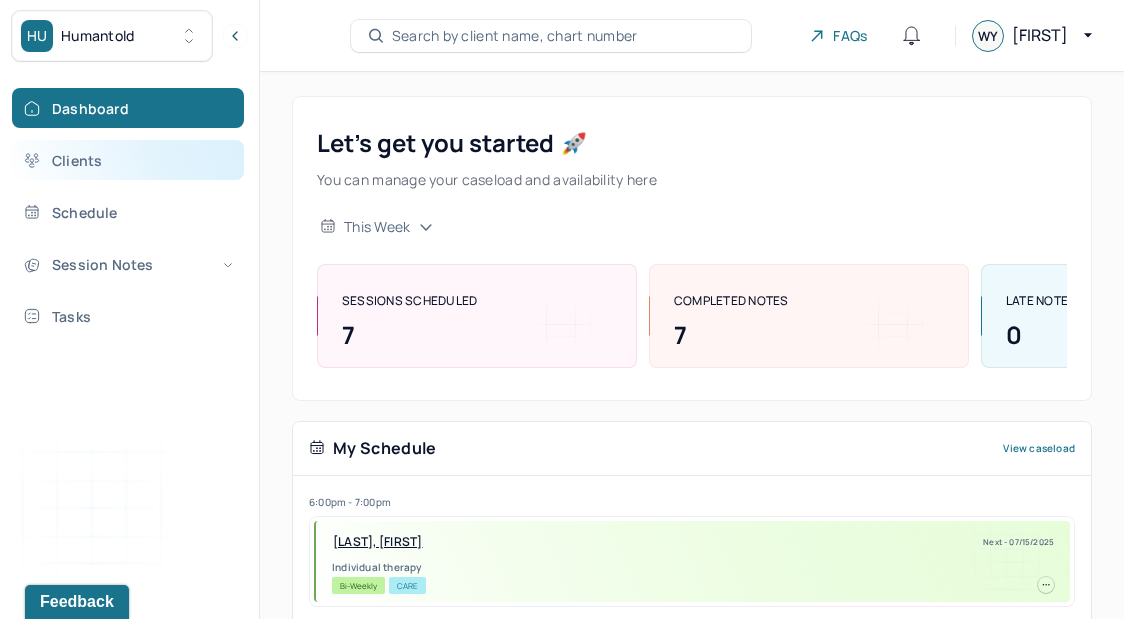 click on "Clients" at bounding box center [128, 160] 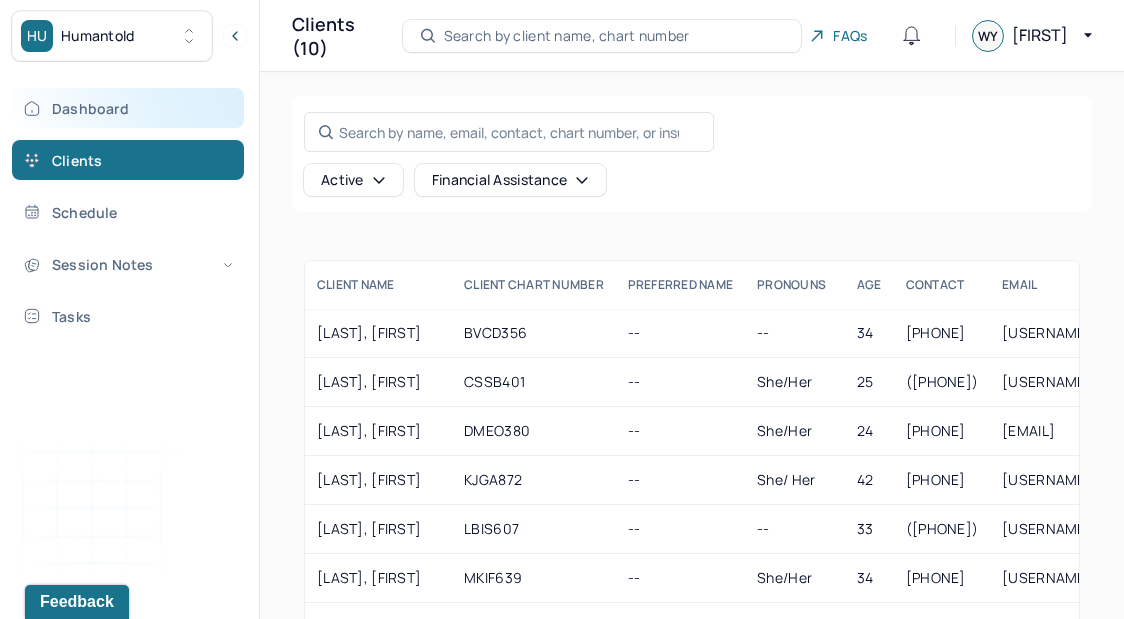 click on "Dashboard" at bounding box center (128, 108) 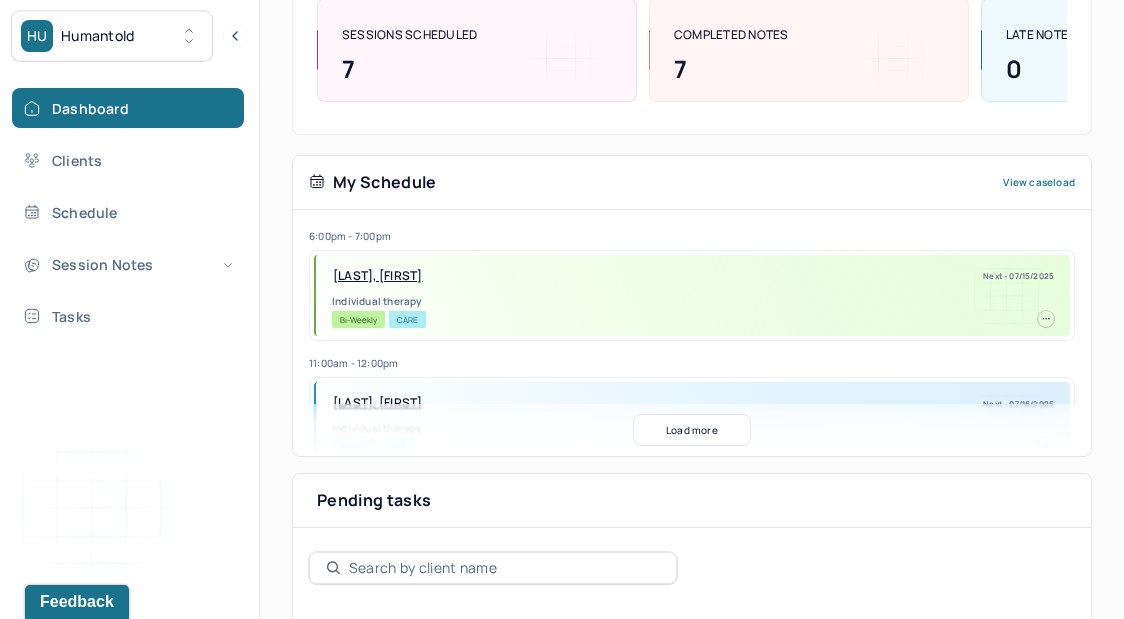scroll, scrollTop: 383, scrollLeft: 0, axis: vertical 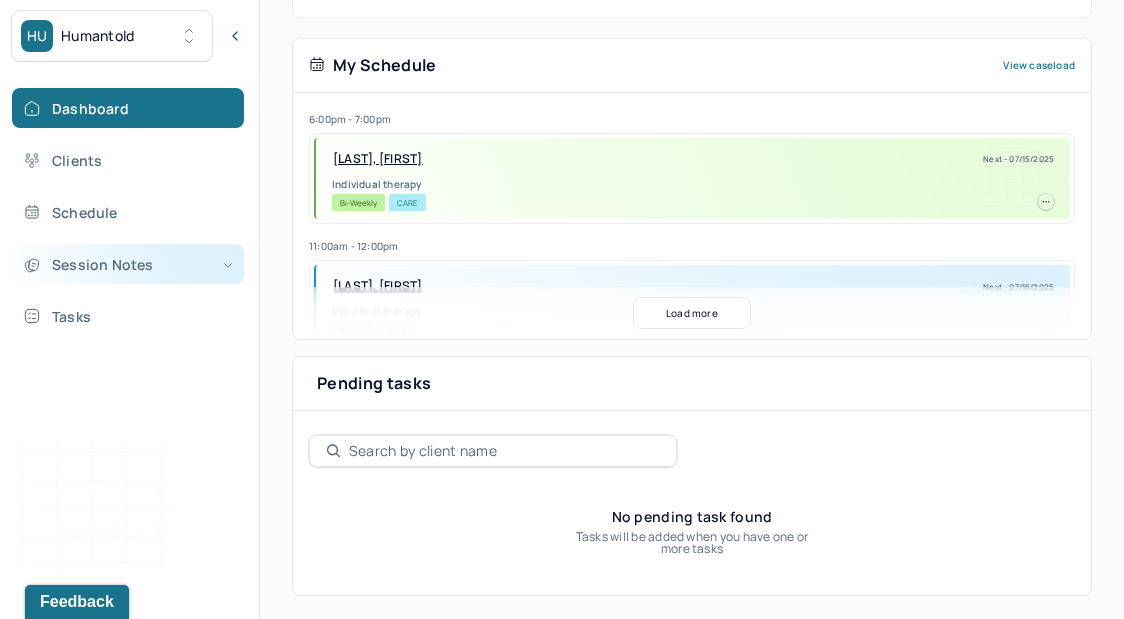 click on "Session Notes" at bounding box center [128, 264] 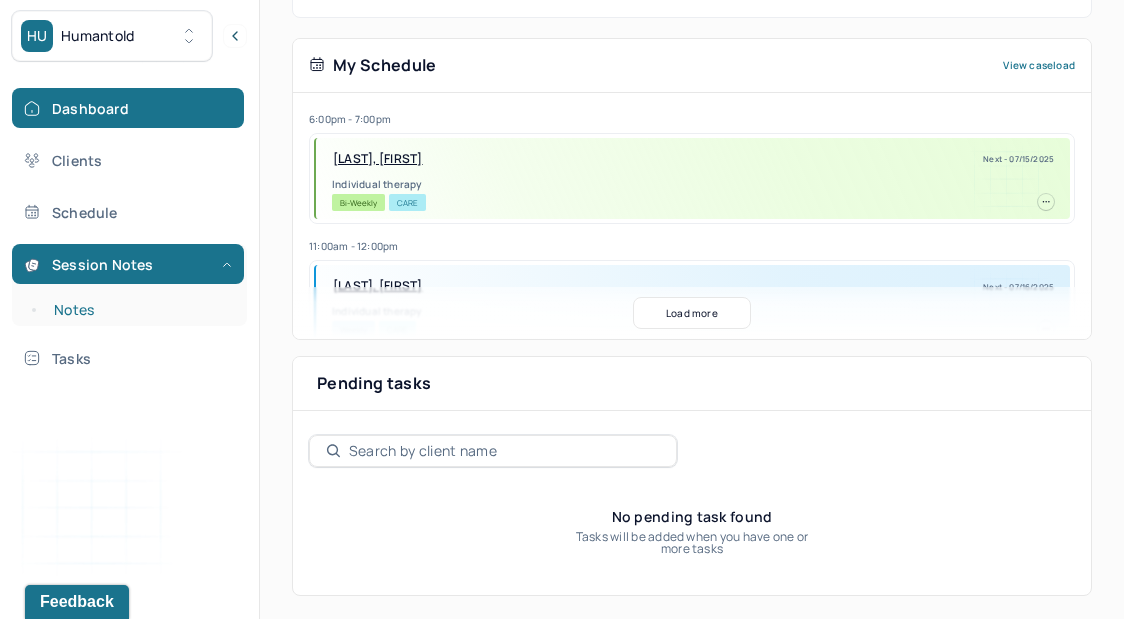click on "Notes" at bounding box center (139, 310) 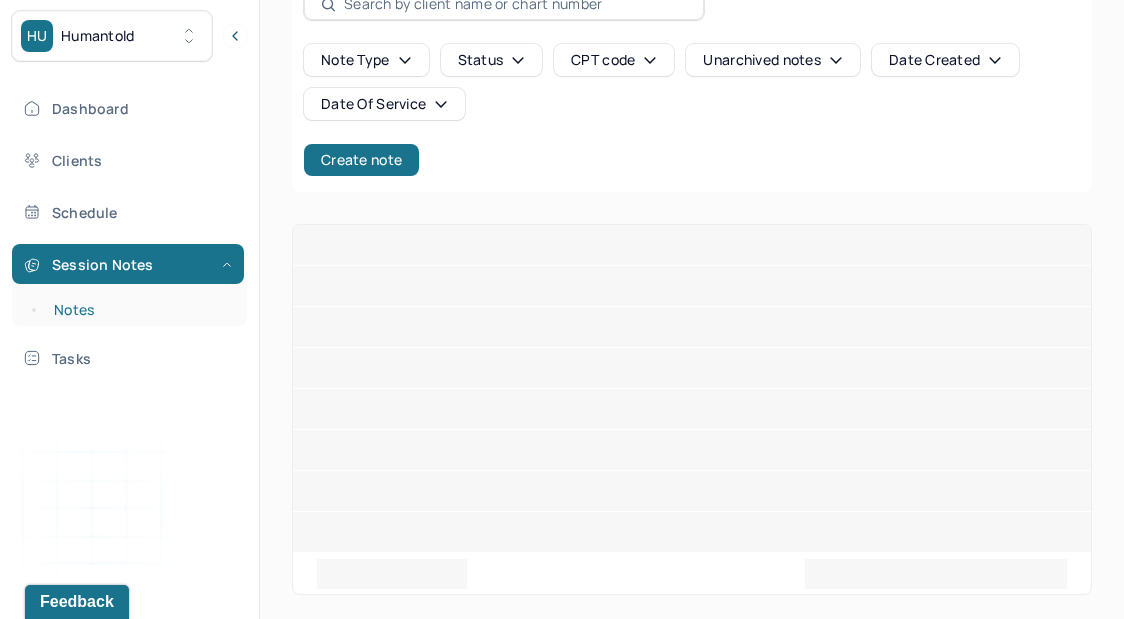 scroll, scrollTop: 19, scrollLeft: 0, axis: vertical 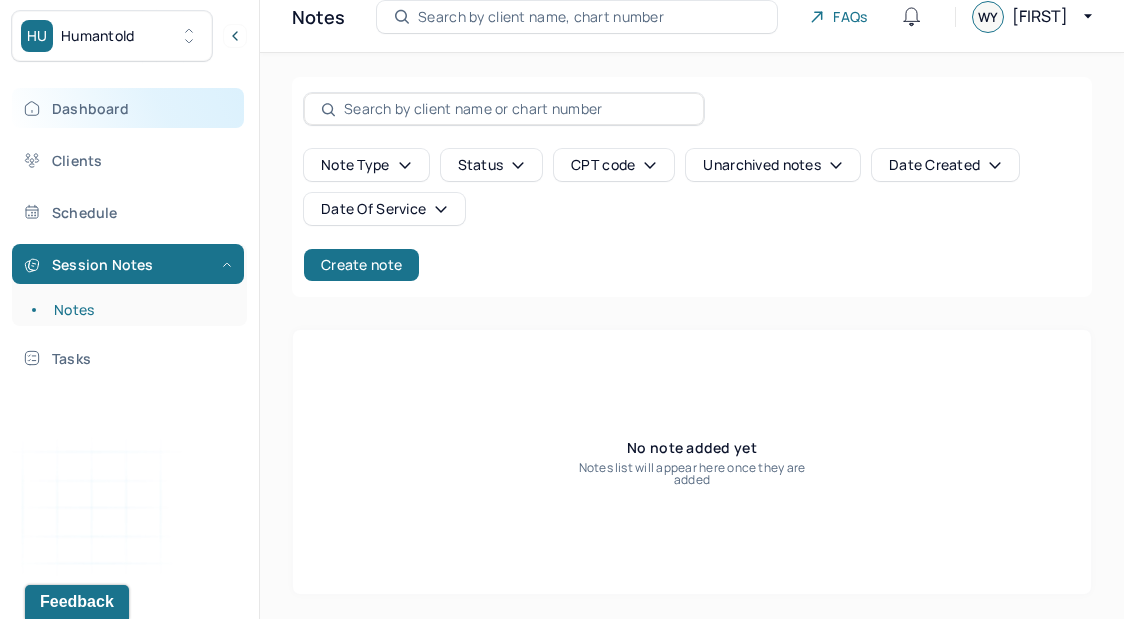 click on "Dashboard" at bounding box center (128, 108) 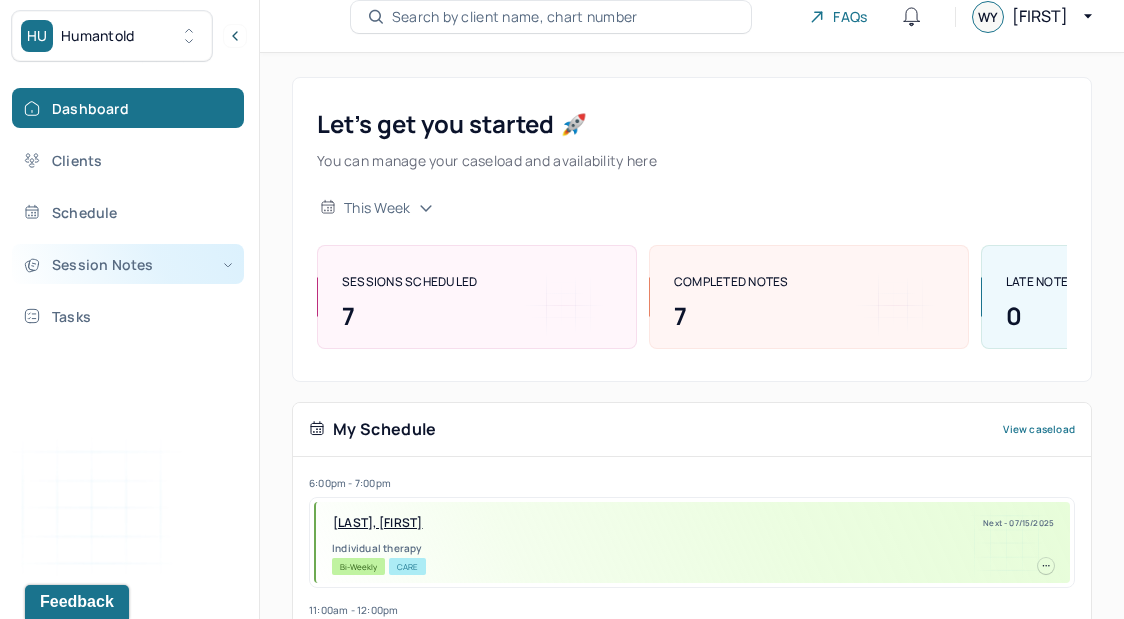 click on "Session Notes" at bounding box center [128, 264] 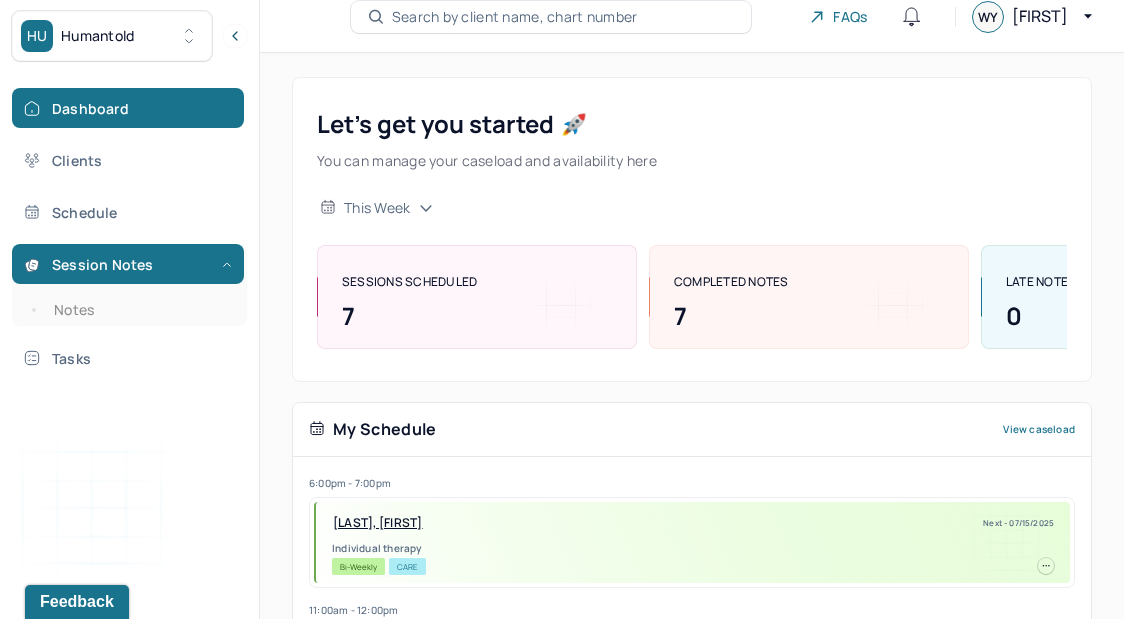 click on "Search by client name, chart number" at bounding box center [515, 17] 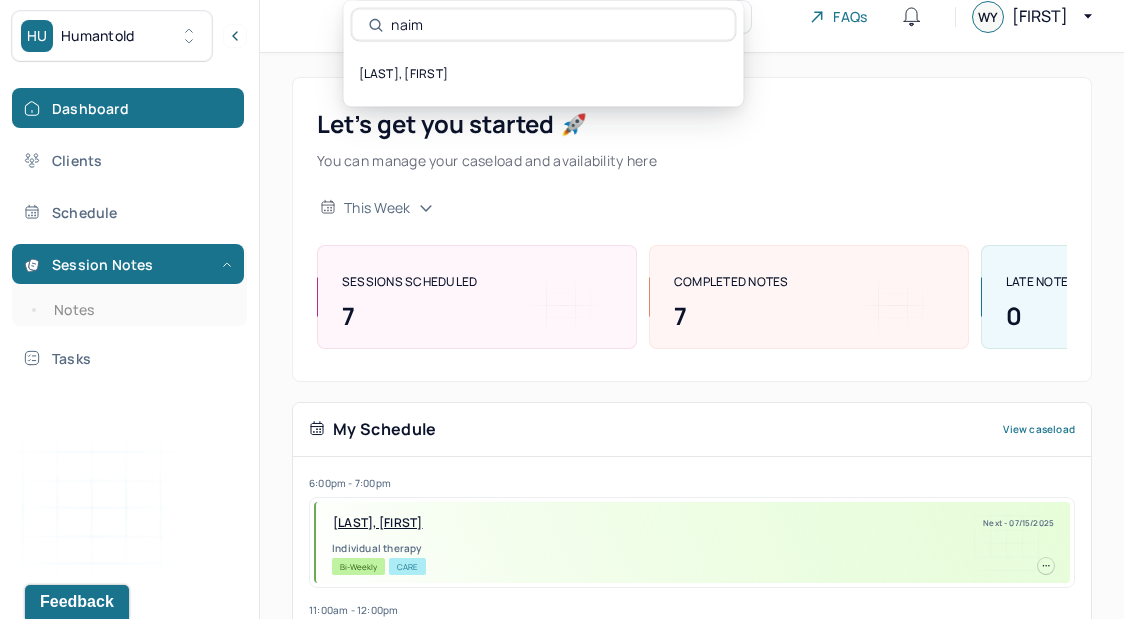 type on "naim" 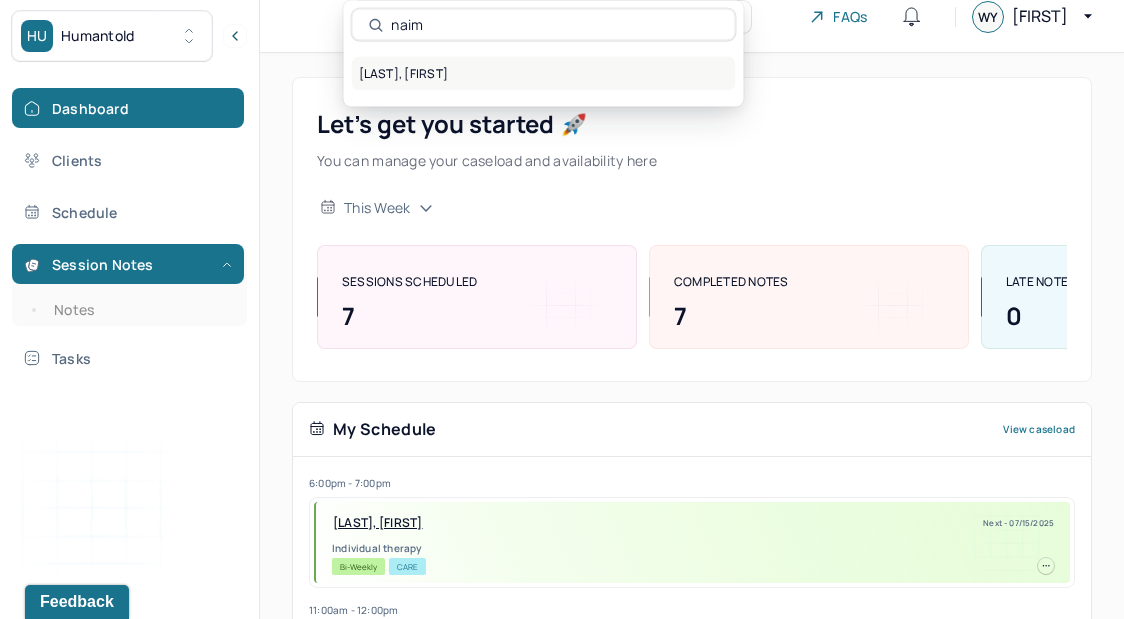 click on "[LAST], [FIRST]" at bounding box center [544, 74] 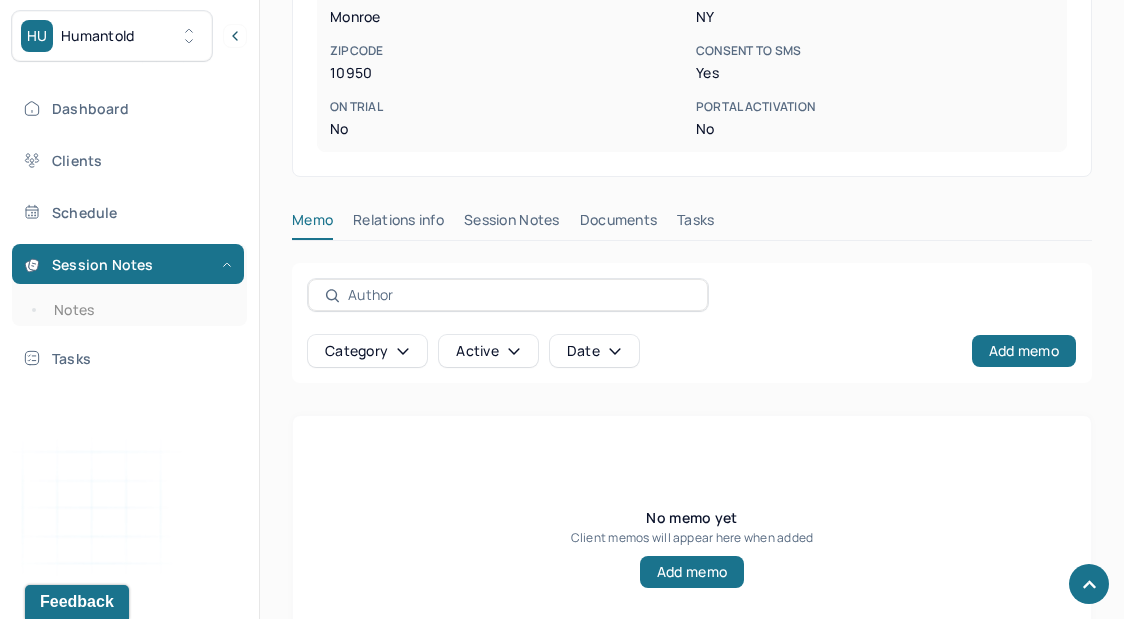 click on "Relations info" at bounding box center (398, 224) 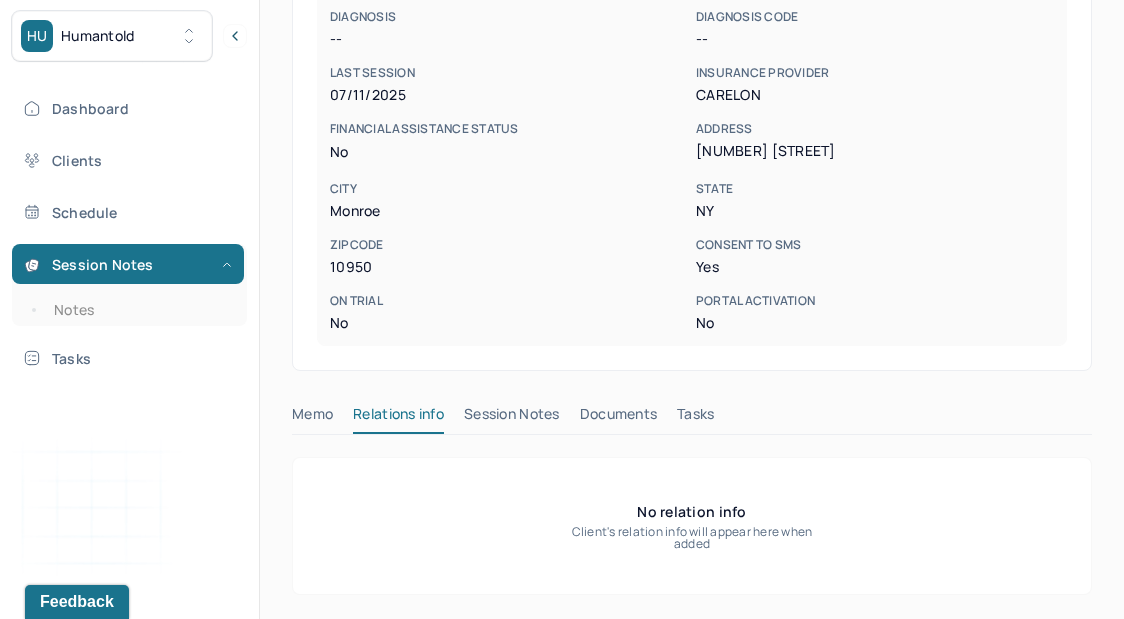 scroll, scrollTop: 438, scrollLeft: 0, axis: vertical 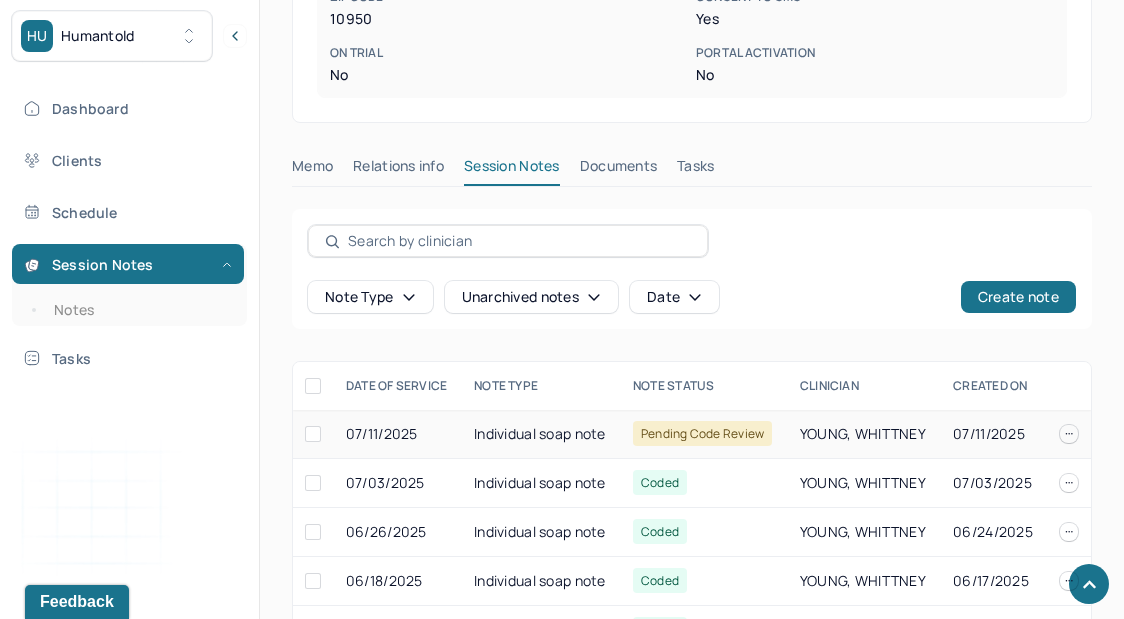 click on "Individual soap note" at bounding box center [541, 434] 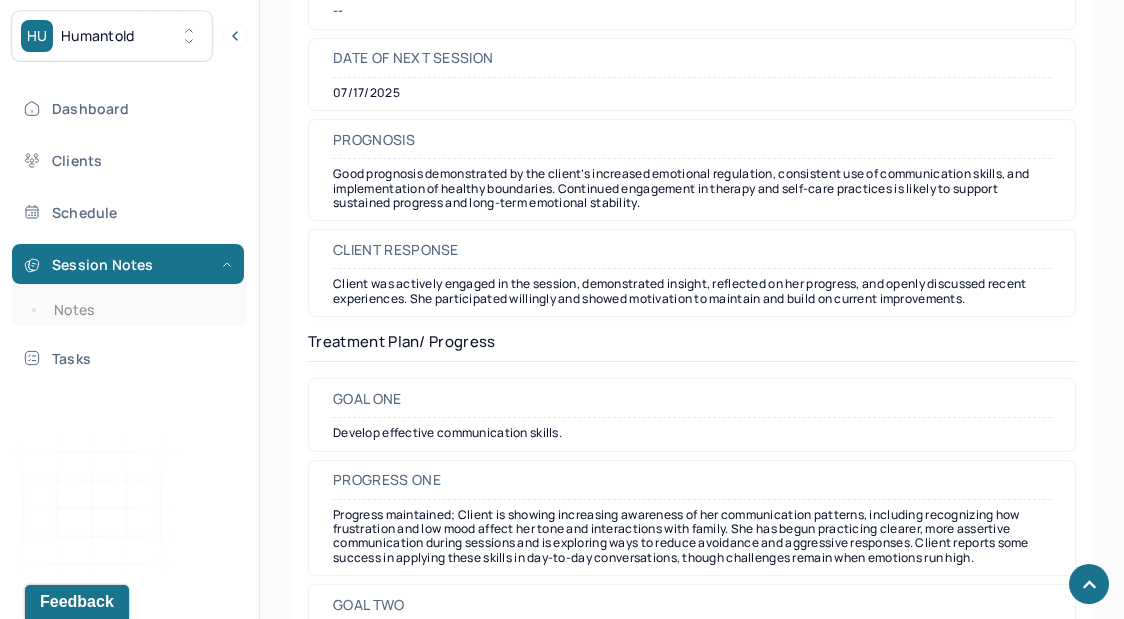 scroll, scrollTop: 2627, scrollLeft: 0, axis: vertical 